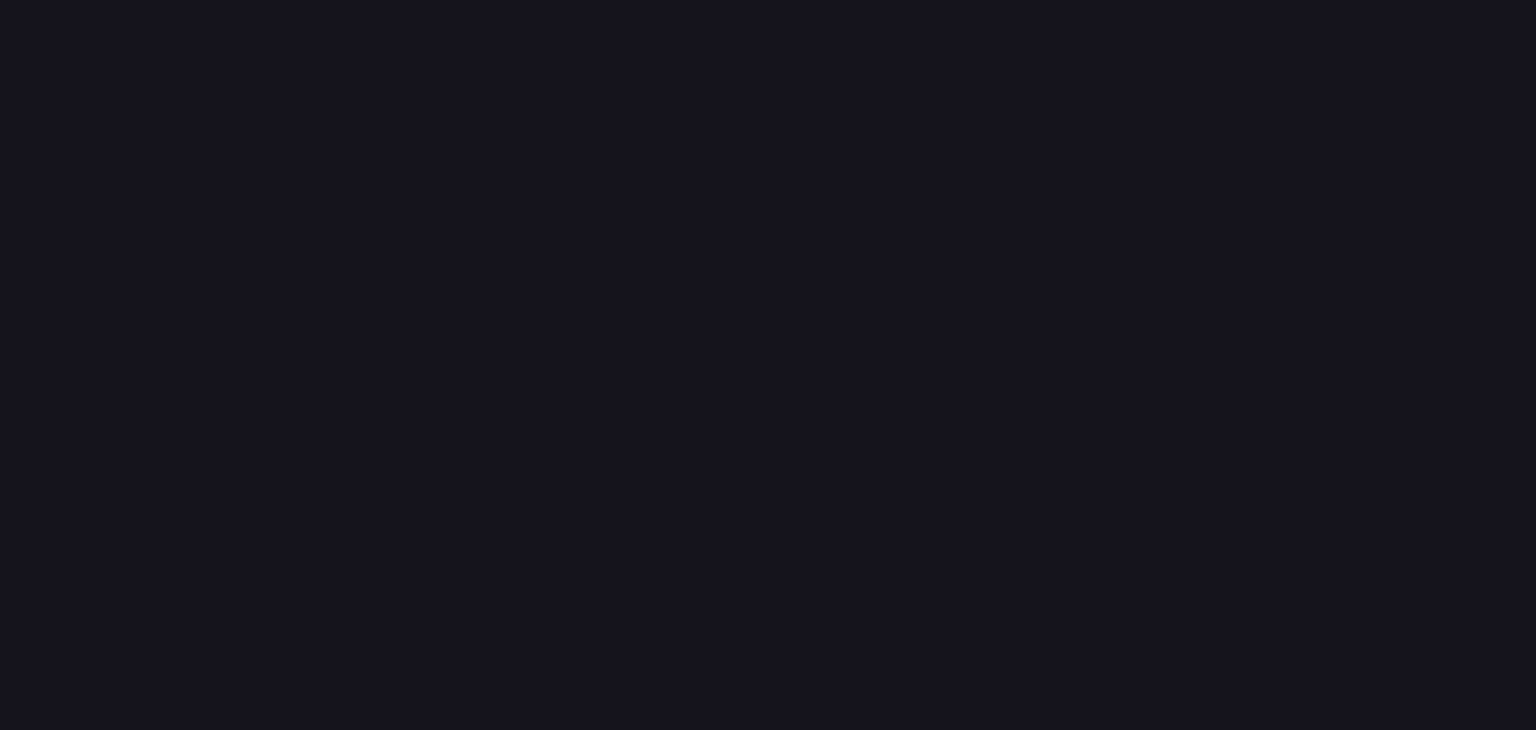 scroll, scrollTop: 0, scrollLeft: 0, axis: both 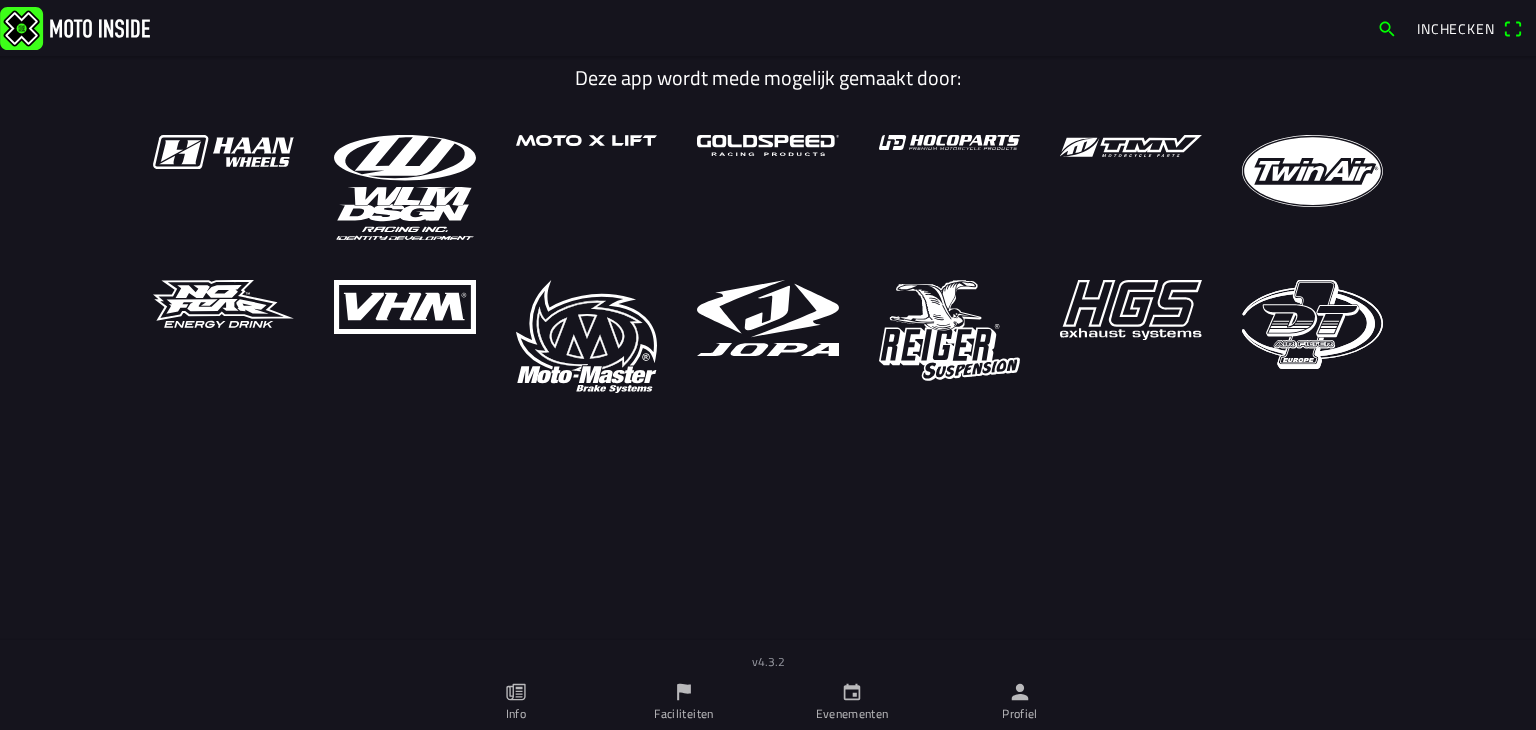 click on "Deze app wordt mede mogelijk gemaakt door:" at bounding box center [768, 376] 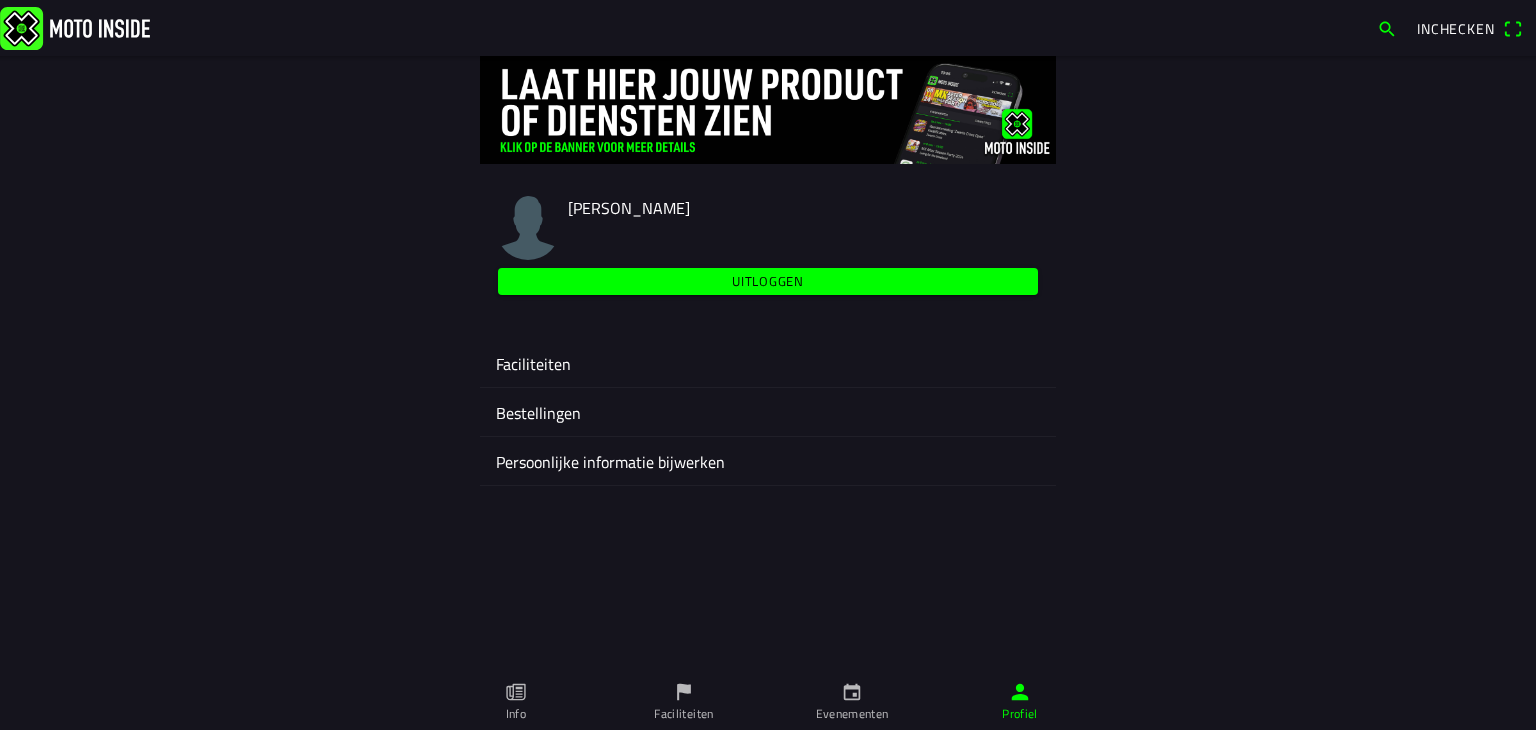 click on "Bestellingen" 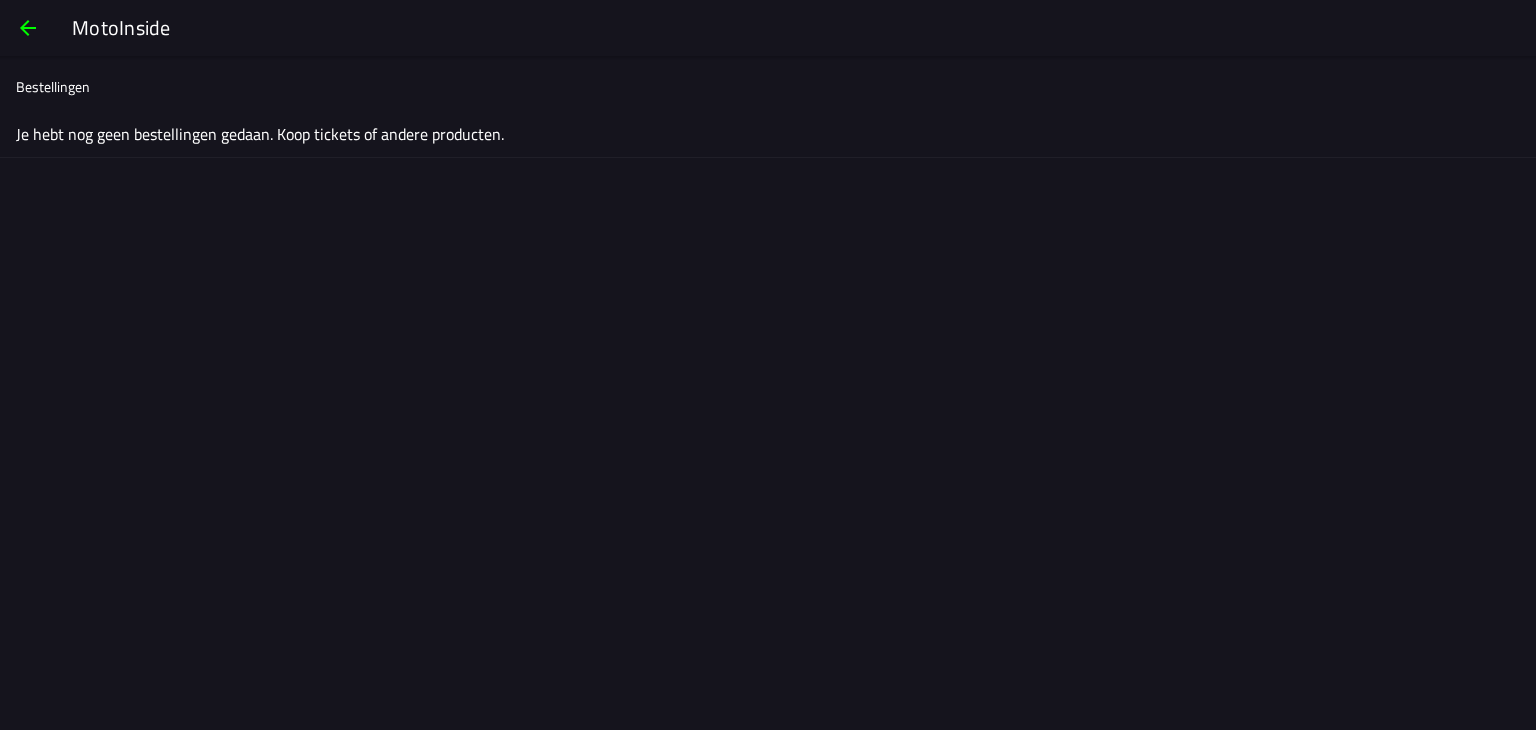 click at bounding box center (28, 28) 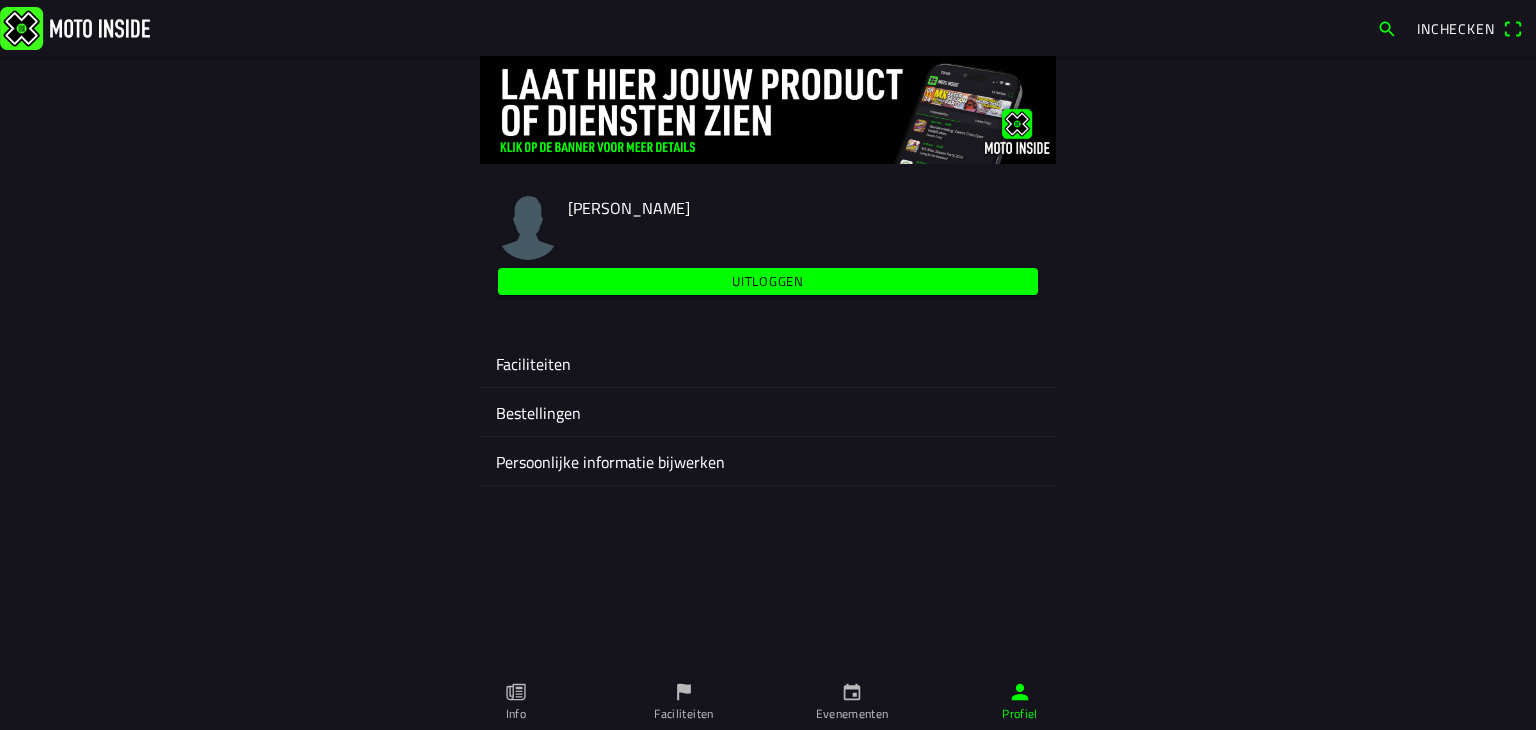 click on "Faciliteiten" 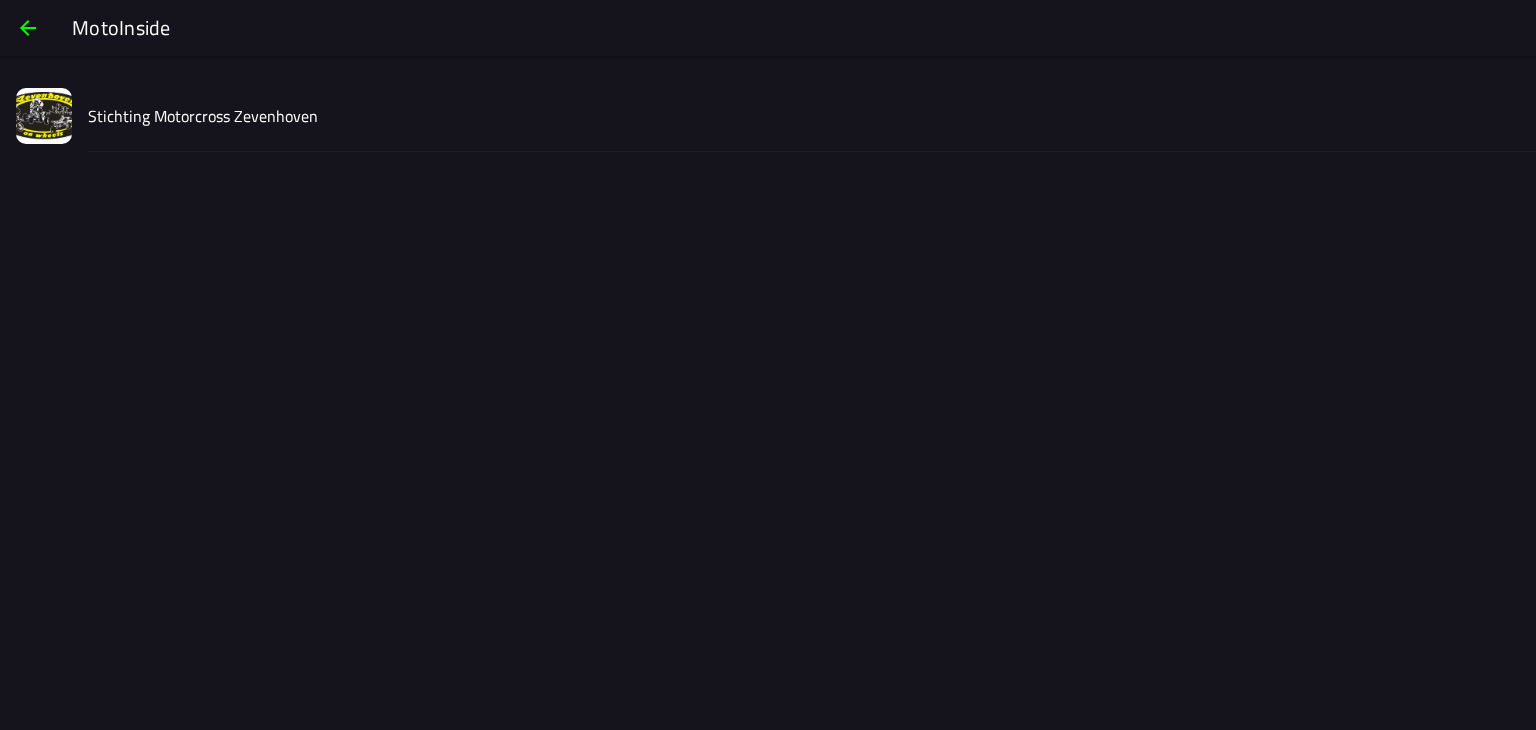 click on "Stichting Motorcross Zevenhoven" 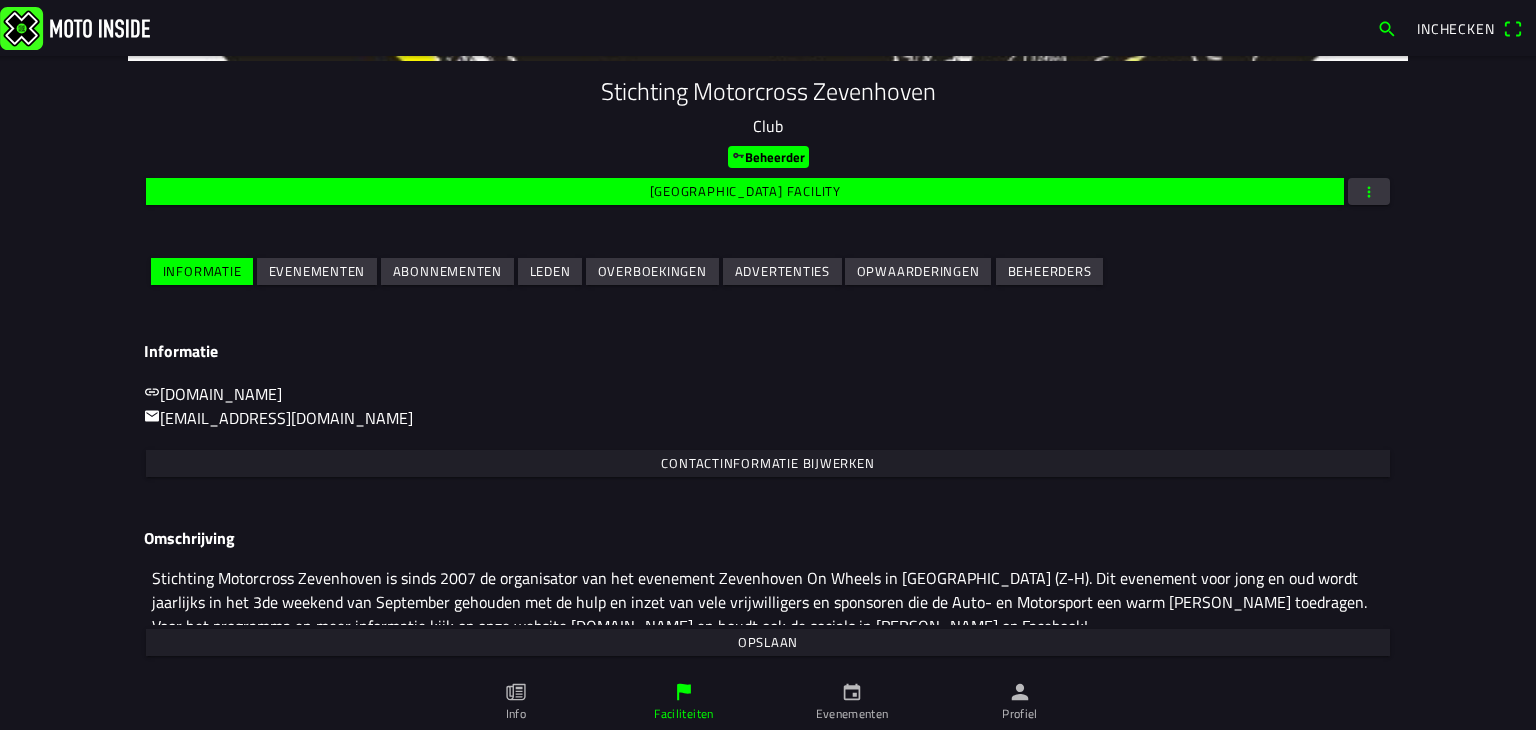 scroll, scrollTop: 216, scrollLeft: 0, axis: vertical 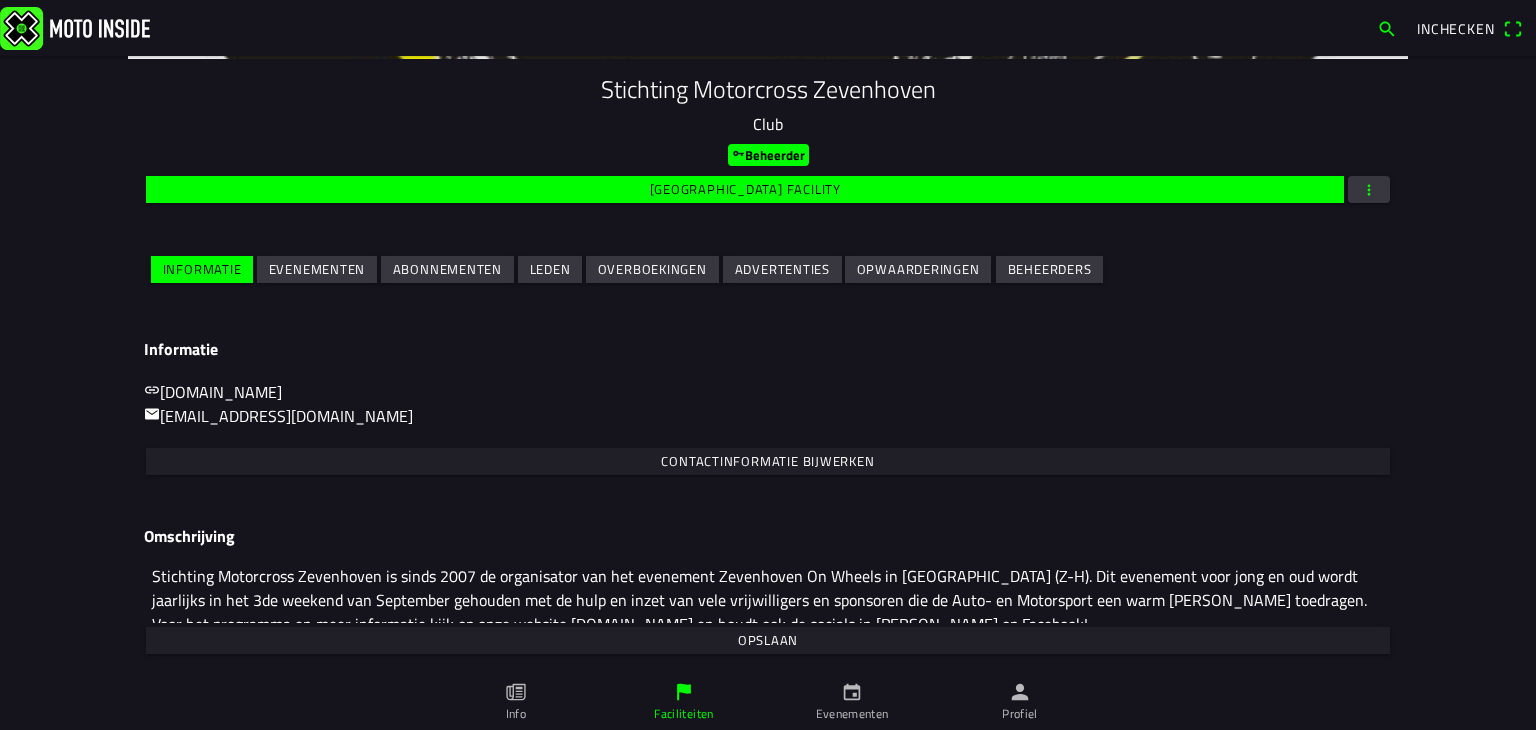 click on "Evenementen" at bounding box center [0, 0] 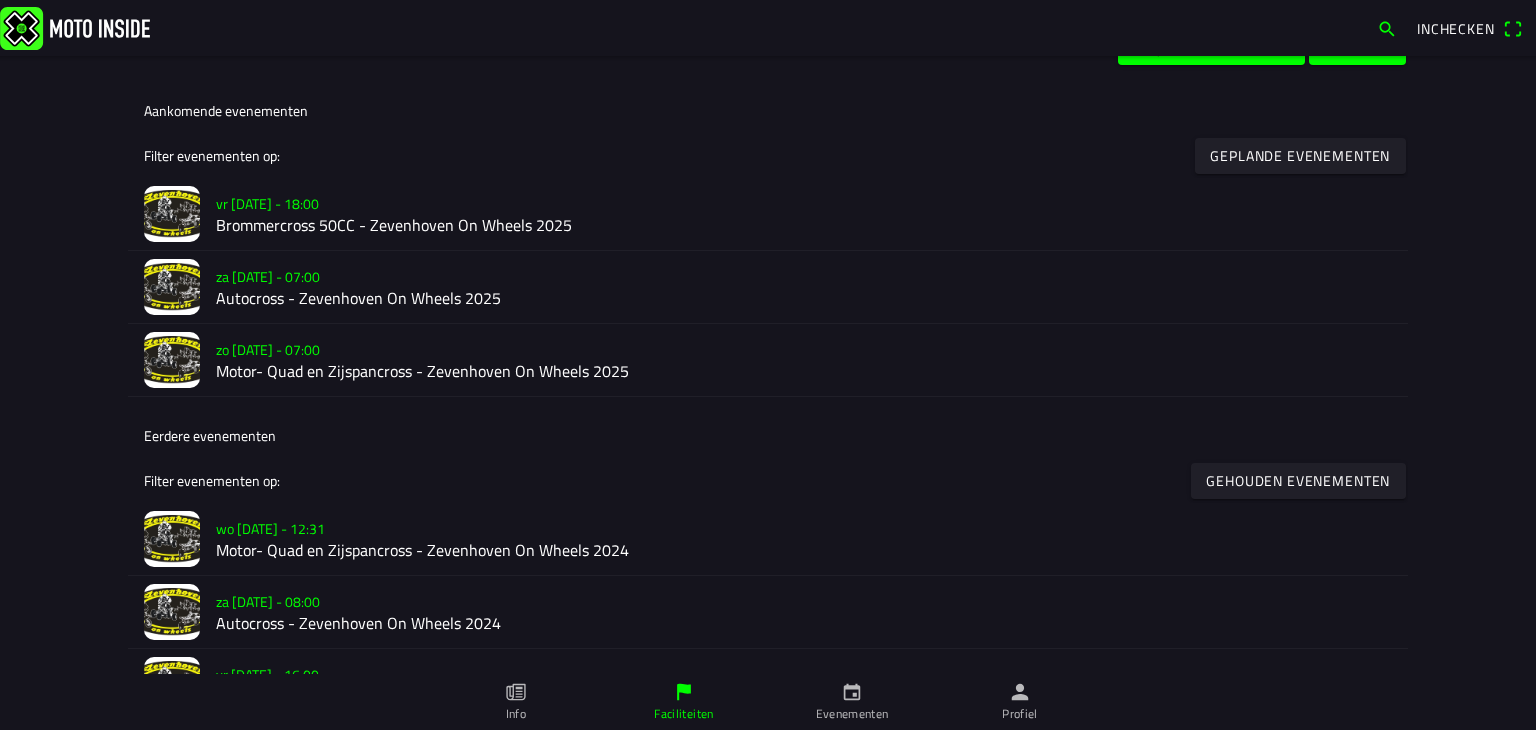 scroll, scrollTop: 556, scrollLeft: 0, axis: vertical 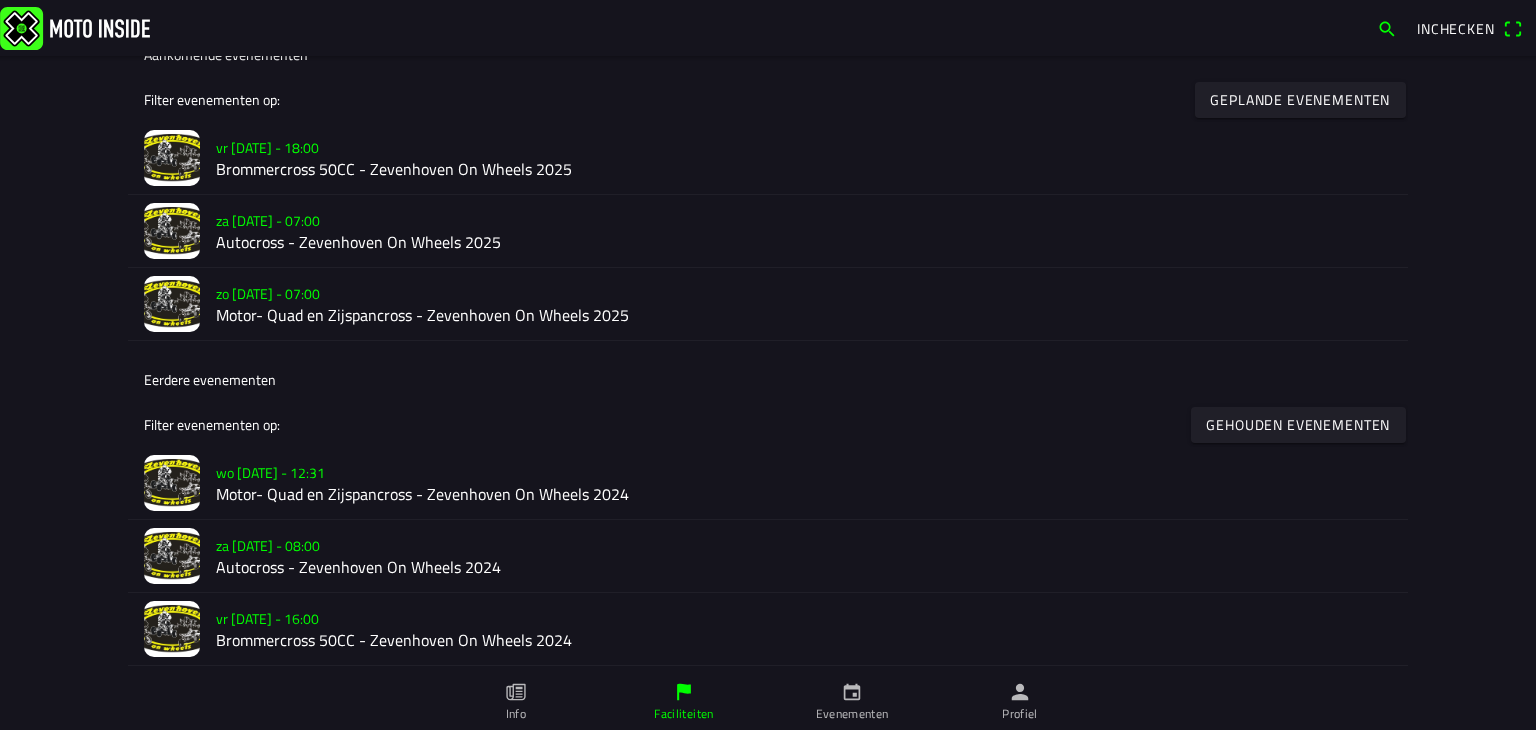 click on "Motor- Quad en Zijspancross - Zevenhoven On Wheels 2024" 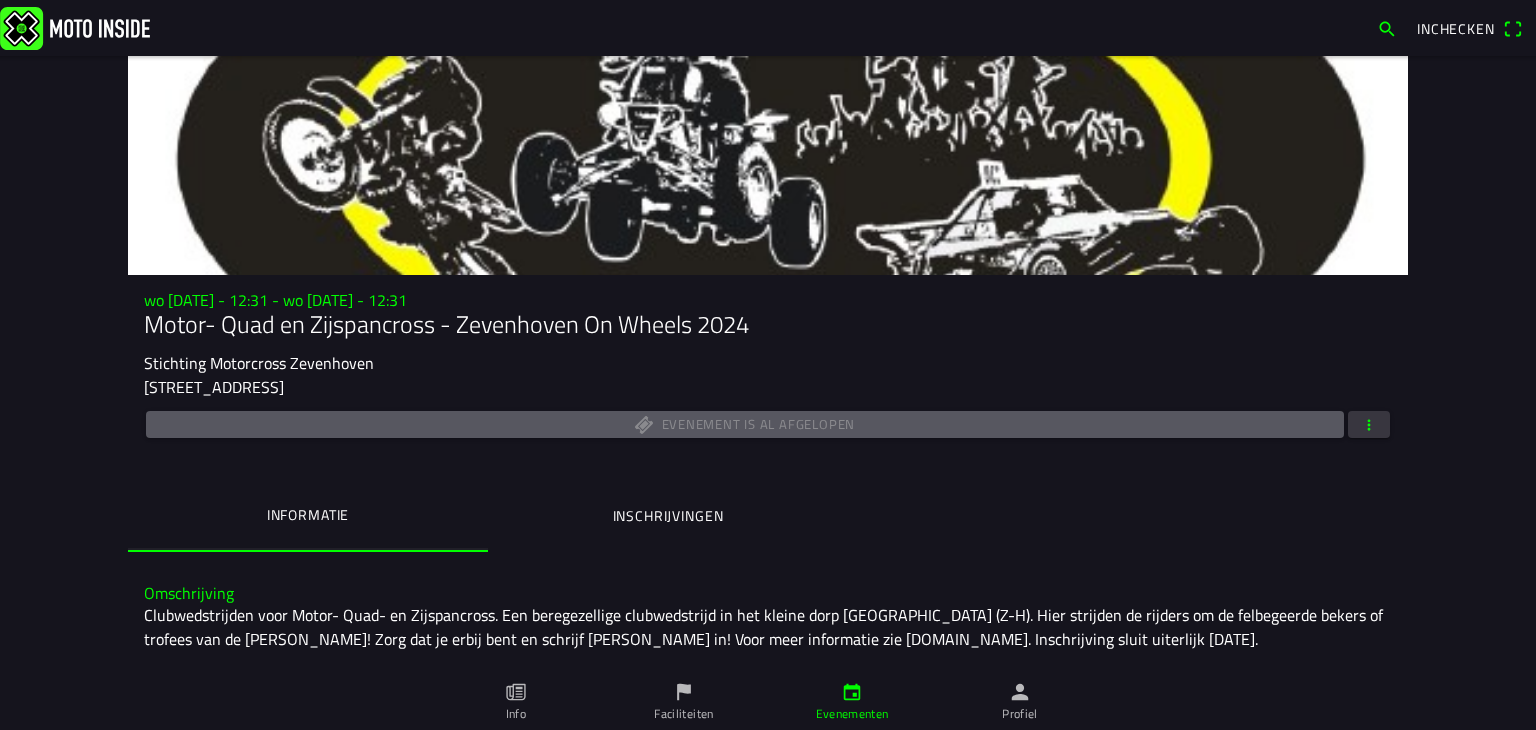 click at bounding box center [1369, 424] 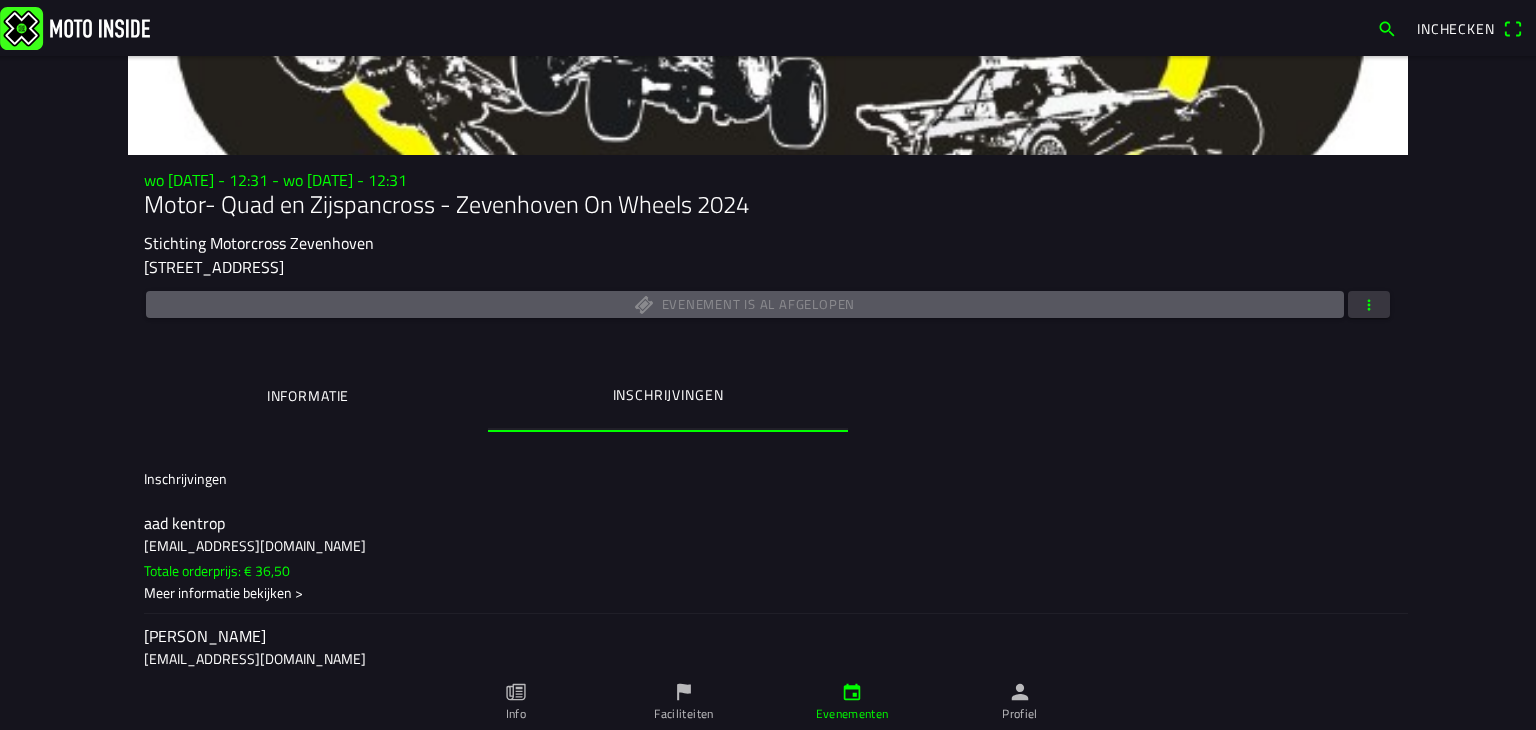 scroll, scrollTop: 0, scrollLeft: 0, axis: both 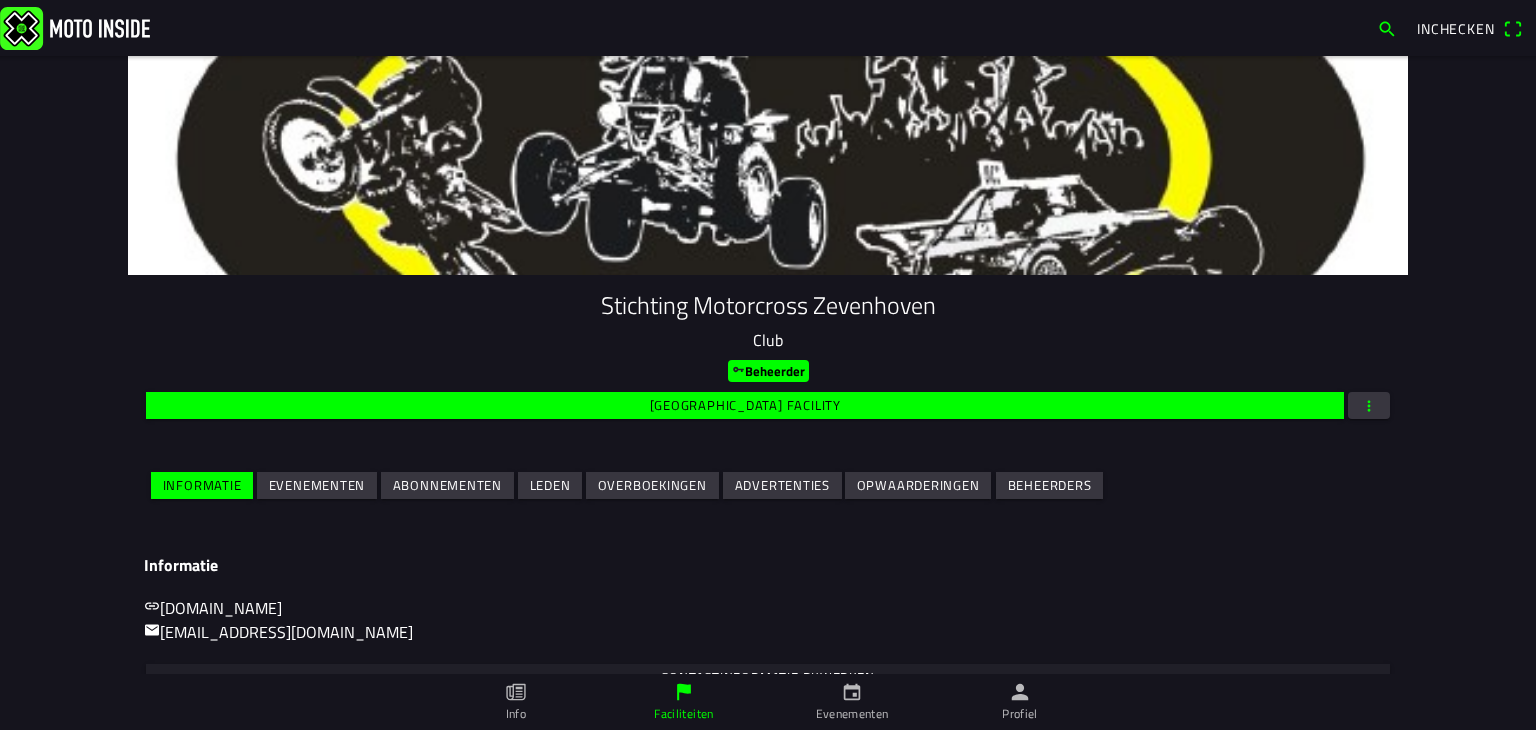 click on "Evenementen" at bounding box center [0, 0] 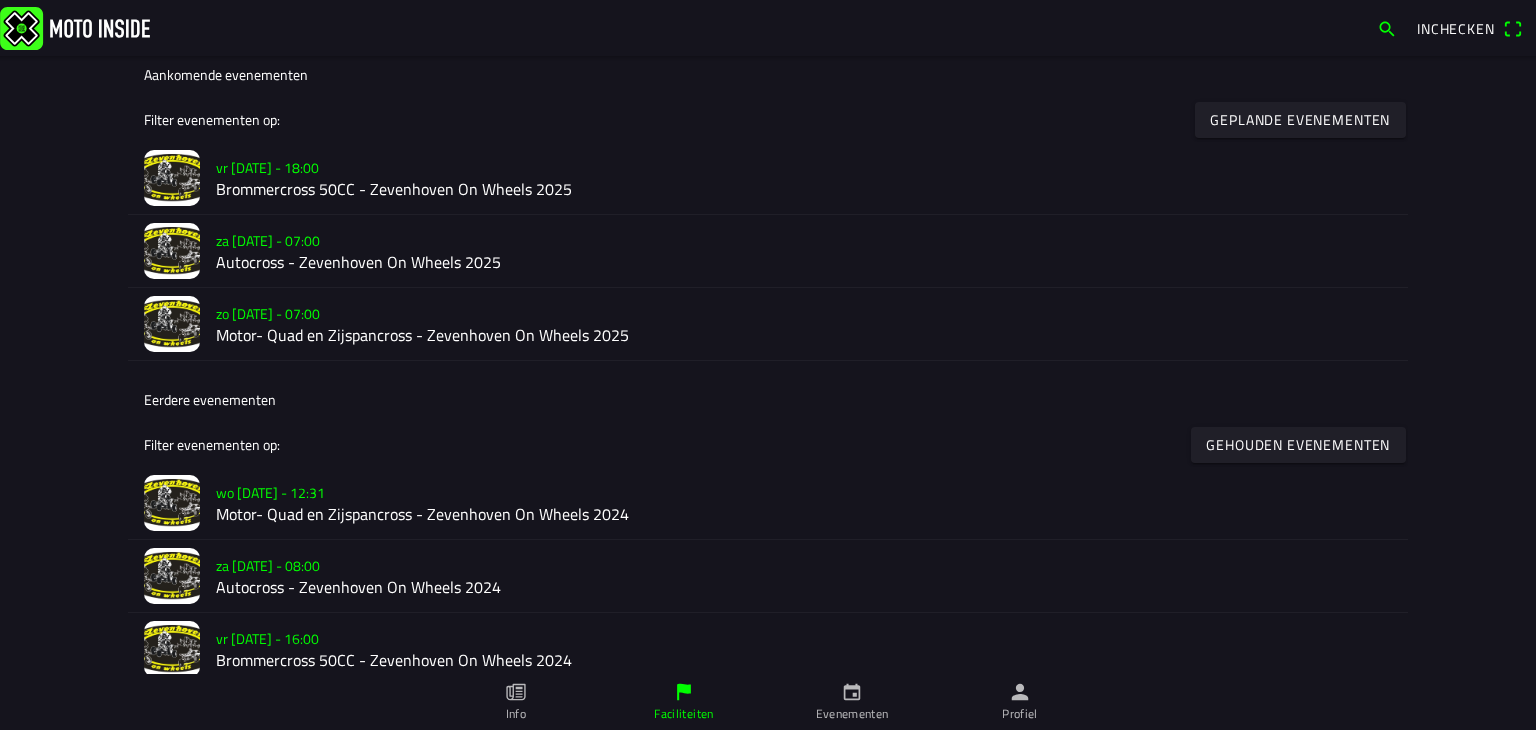 scroll, scrollTop: 556, scrollLeft: 0, axis: vertical 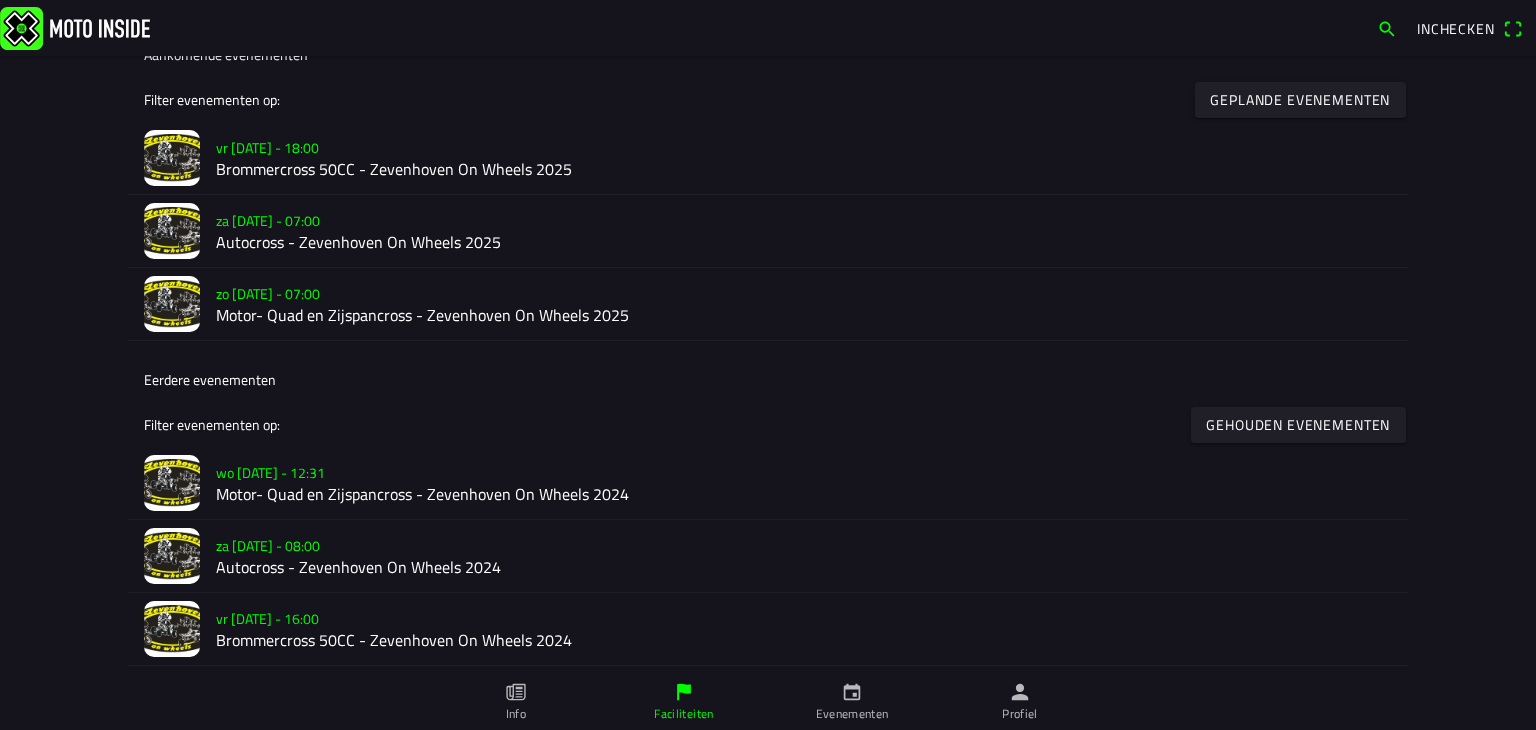 click on "Autocross - Zevenhoven On Wheels 2024" 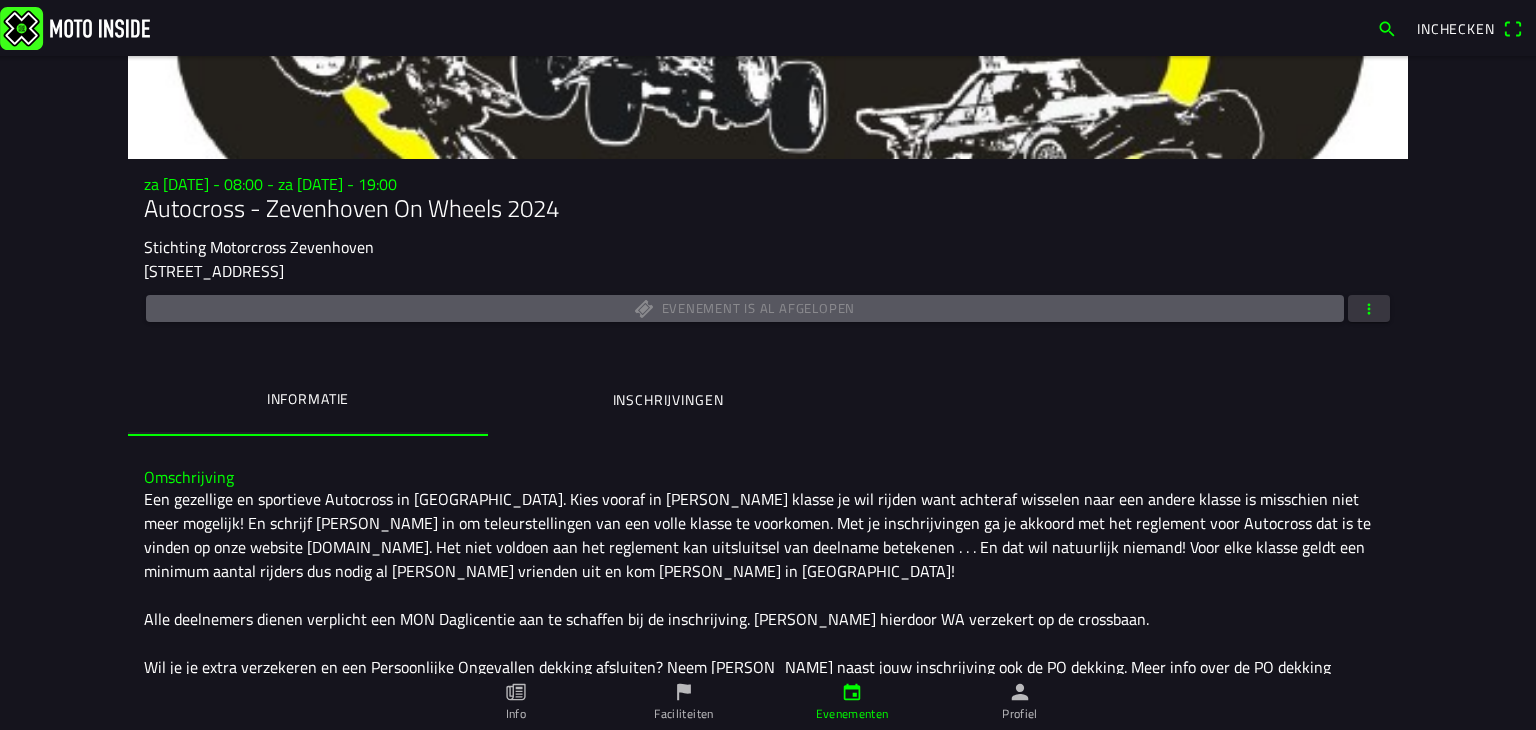 scroll, scrollTop: 200, scrollLeft: 0, axis: vertical 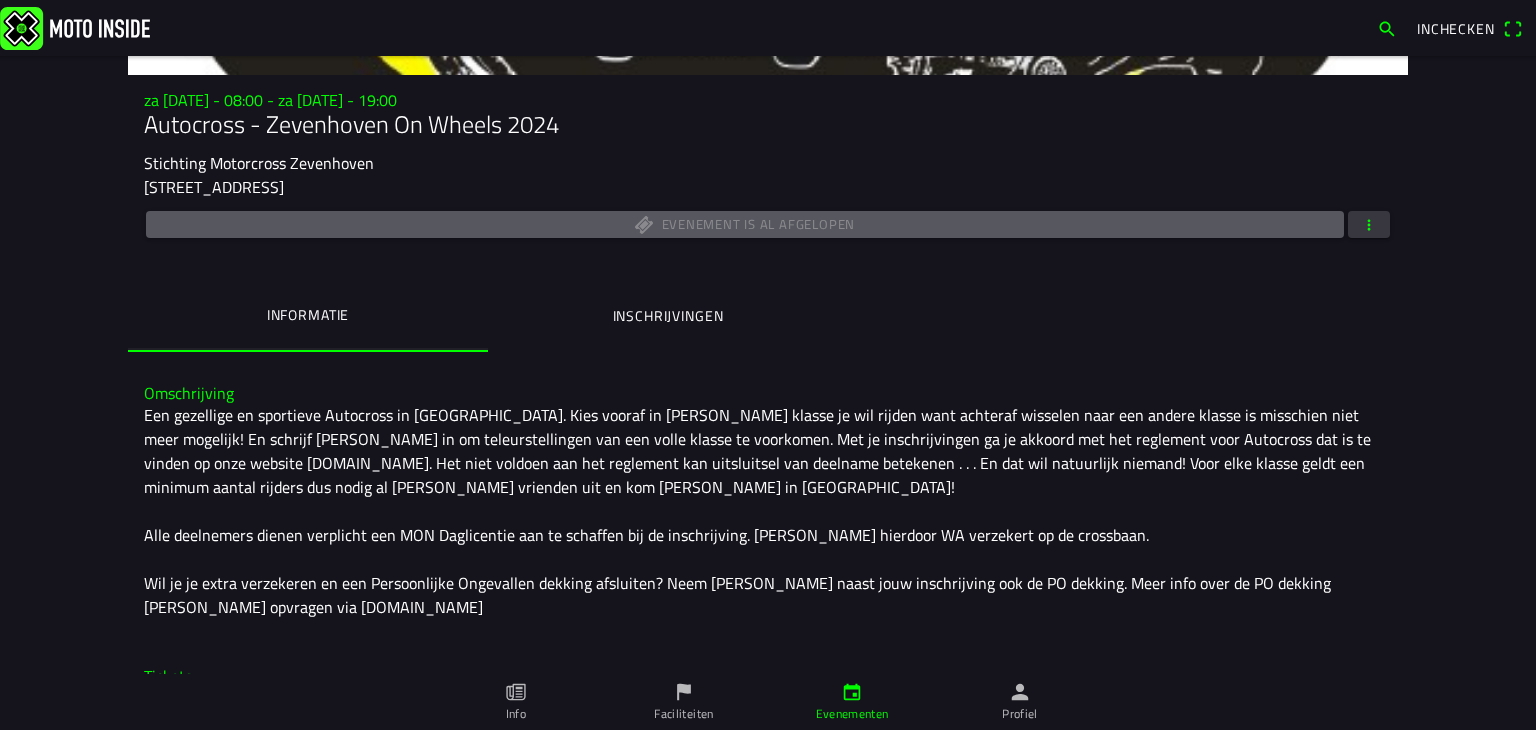 click at bounding box center (1369, 224) 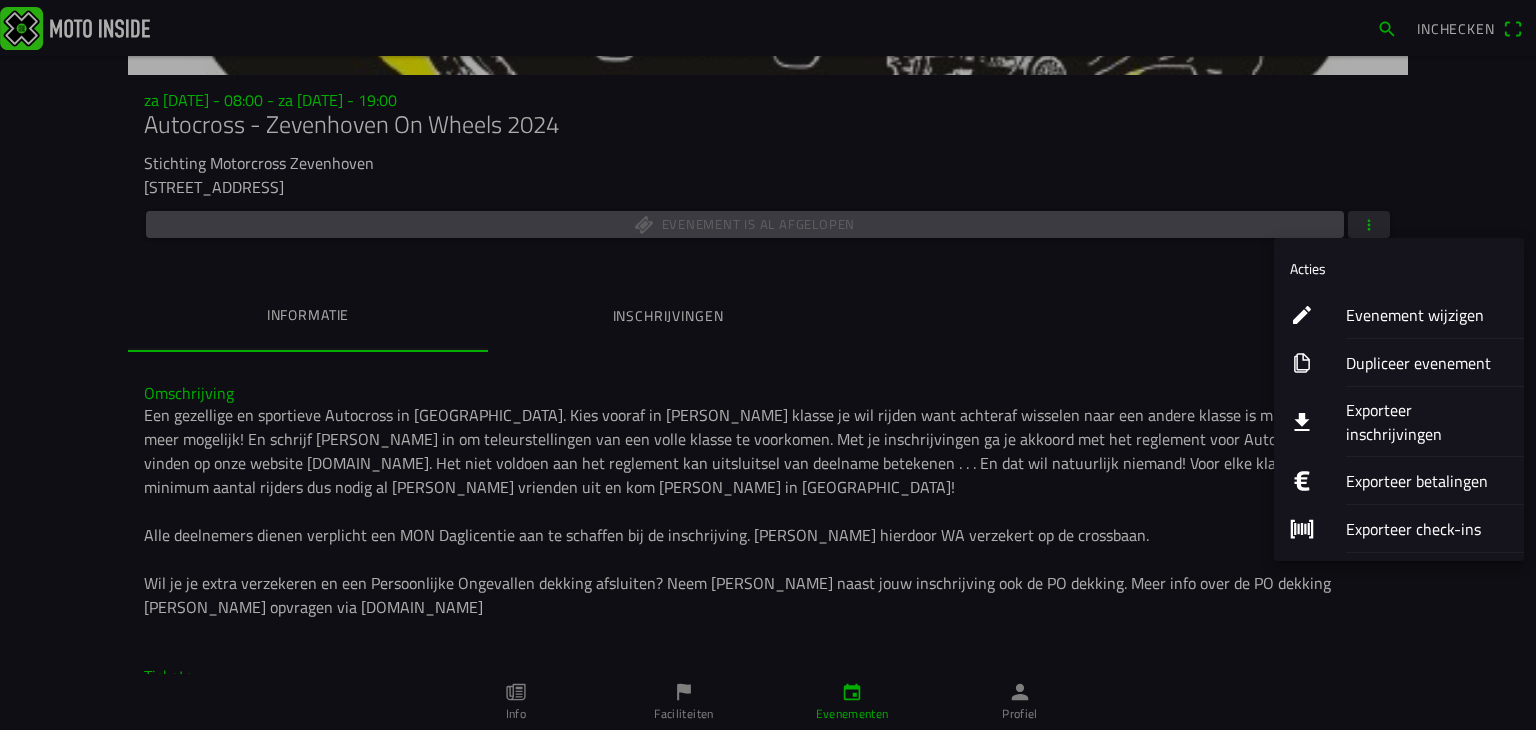 click on "Exporteer betalingen" 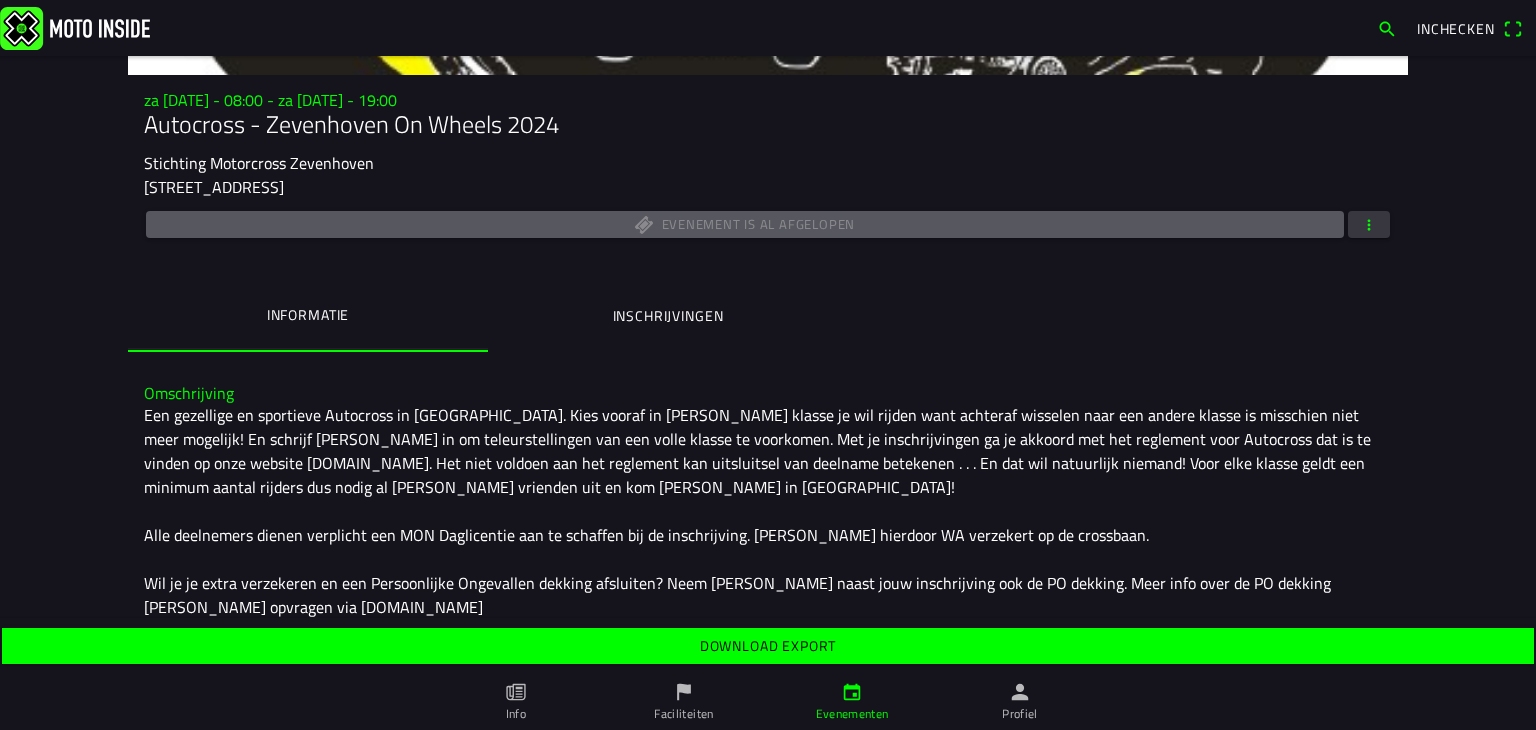 click on "Download export" 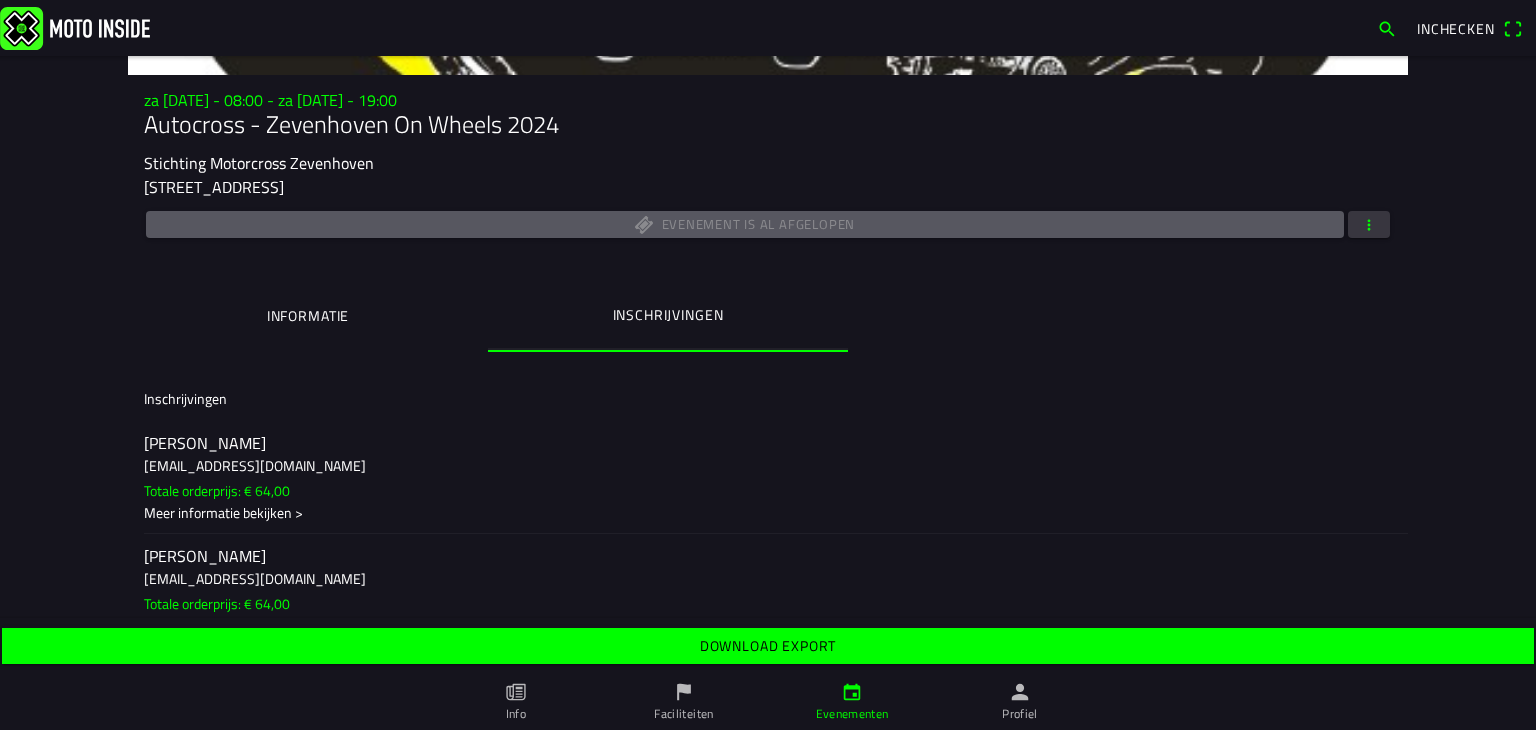 scroll, scrollTop: 300, scrollLeft: 0, axis: vertical 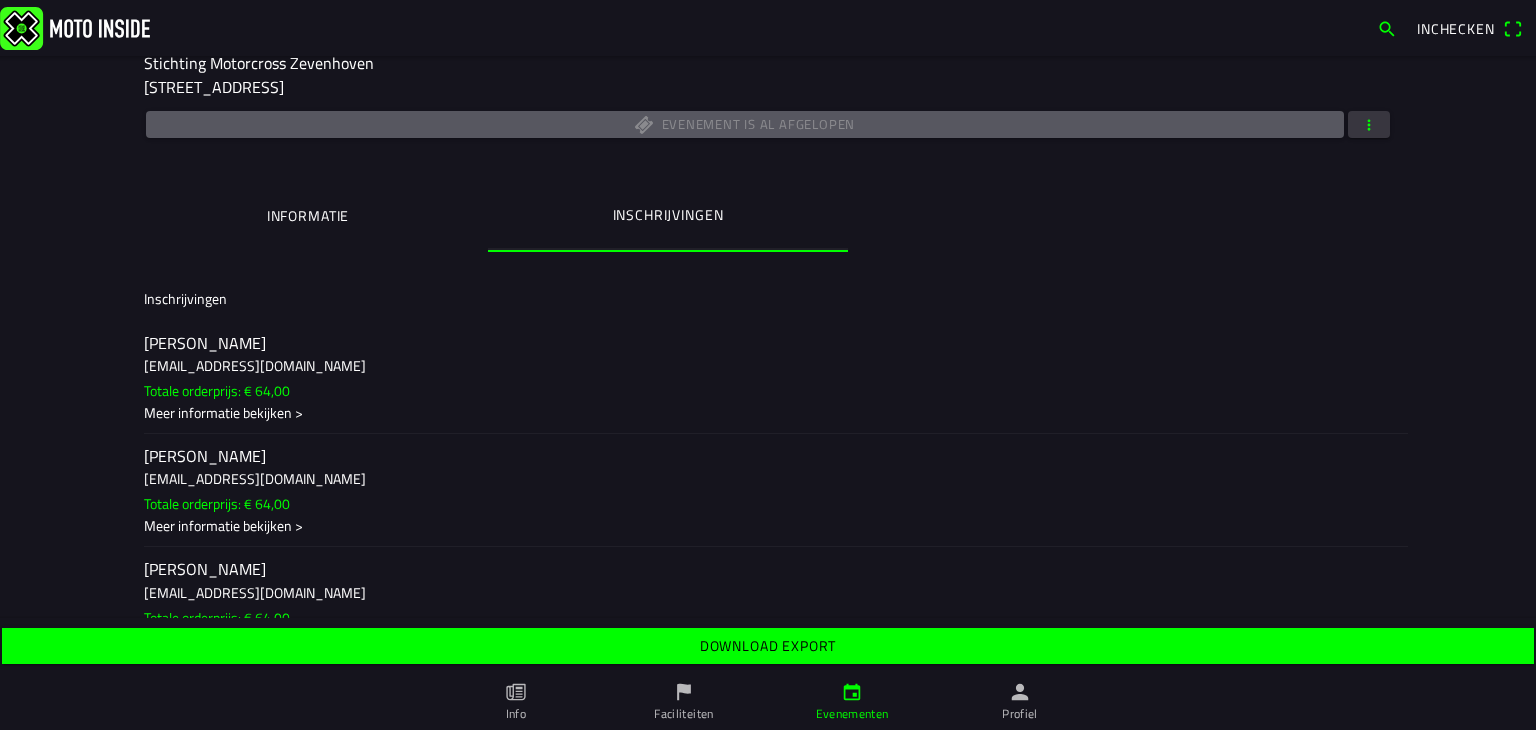 click at bounding box center [1369, 124] 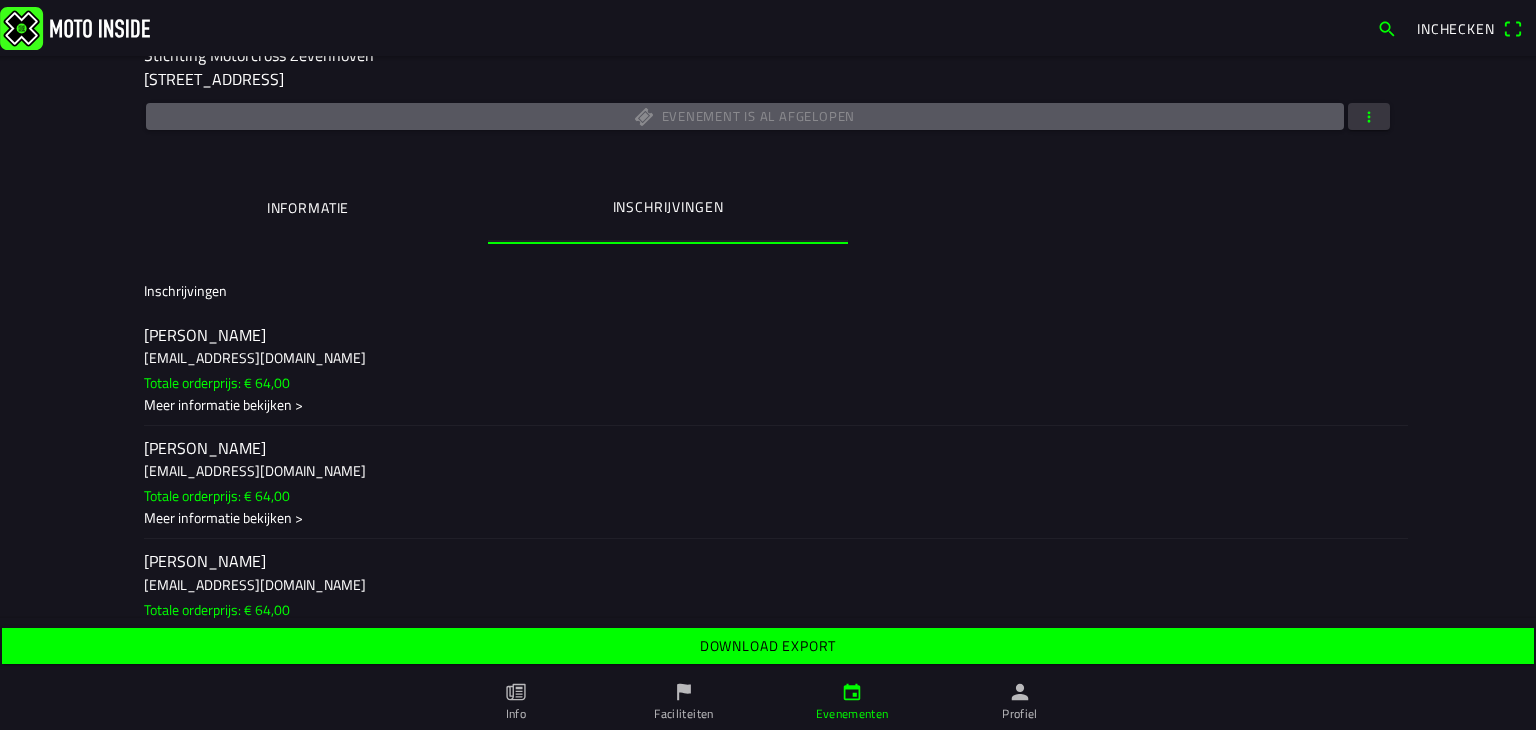 scroll, scrollTop: 400, scrollLeft: 0, axis: vertical 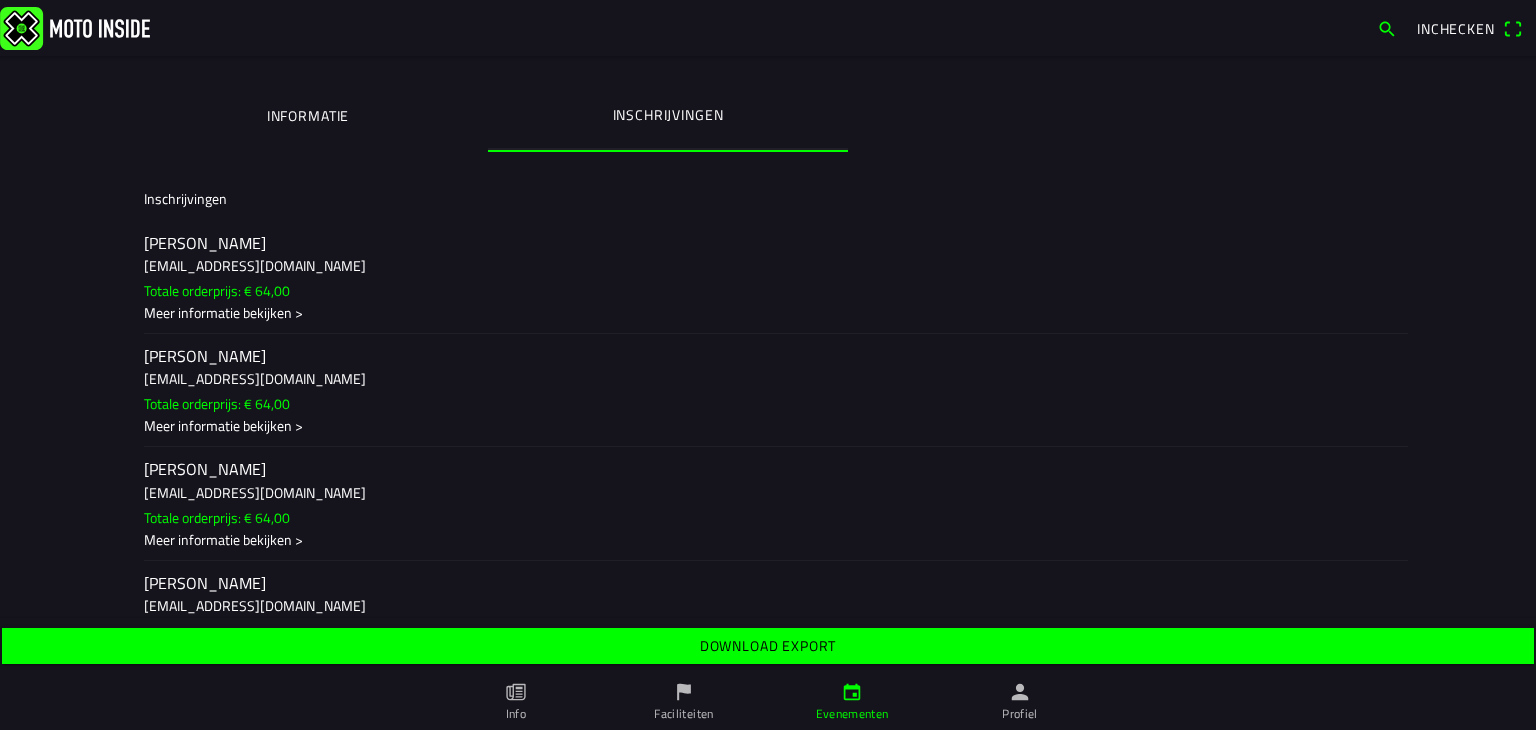 click on "Informatie" at bounding box center [308, 116] 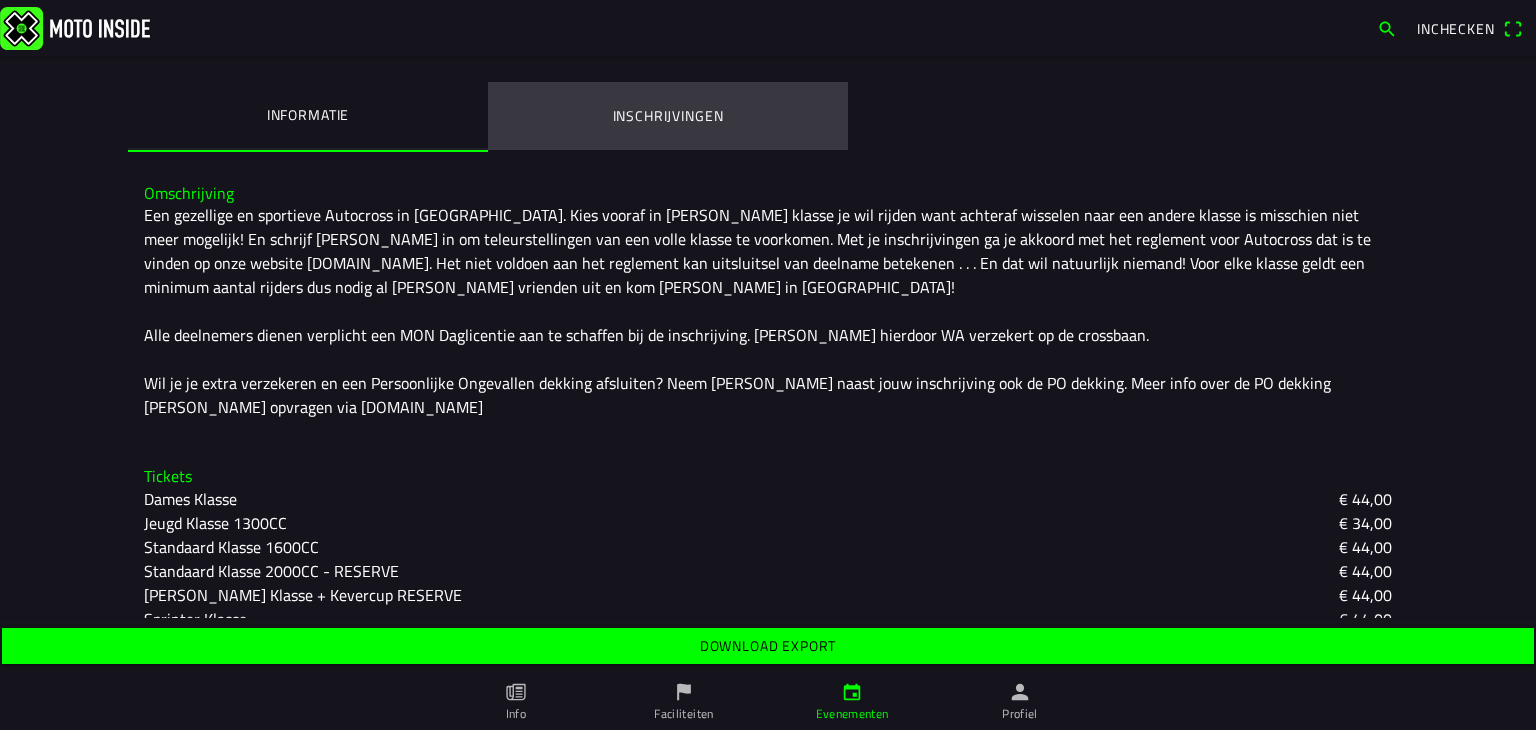 click on "Inschrijvingen" at bounding box center [668, 116] 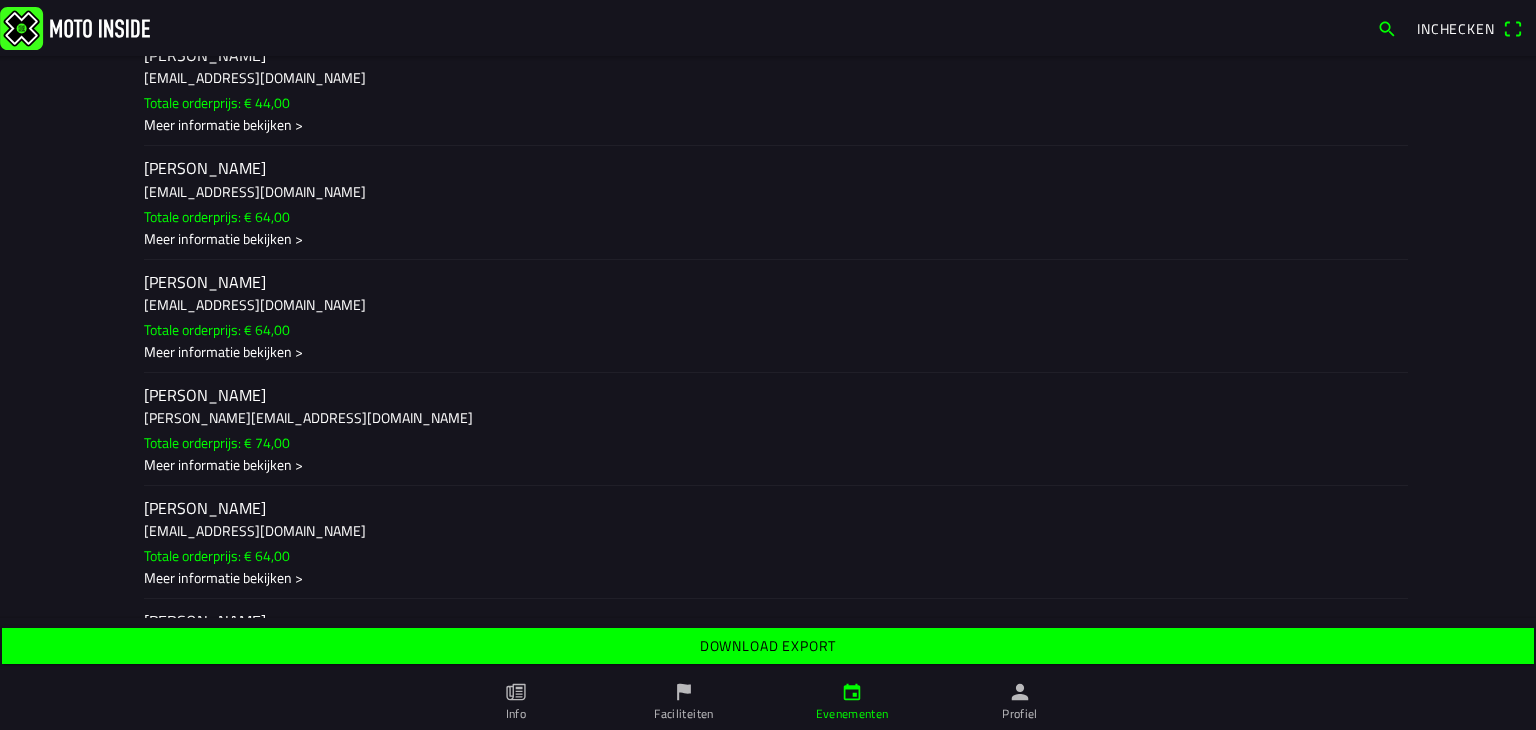 scroll, scrollTop: 6100, scrollLeft: 0, axis: vertical 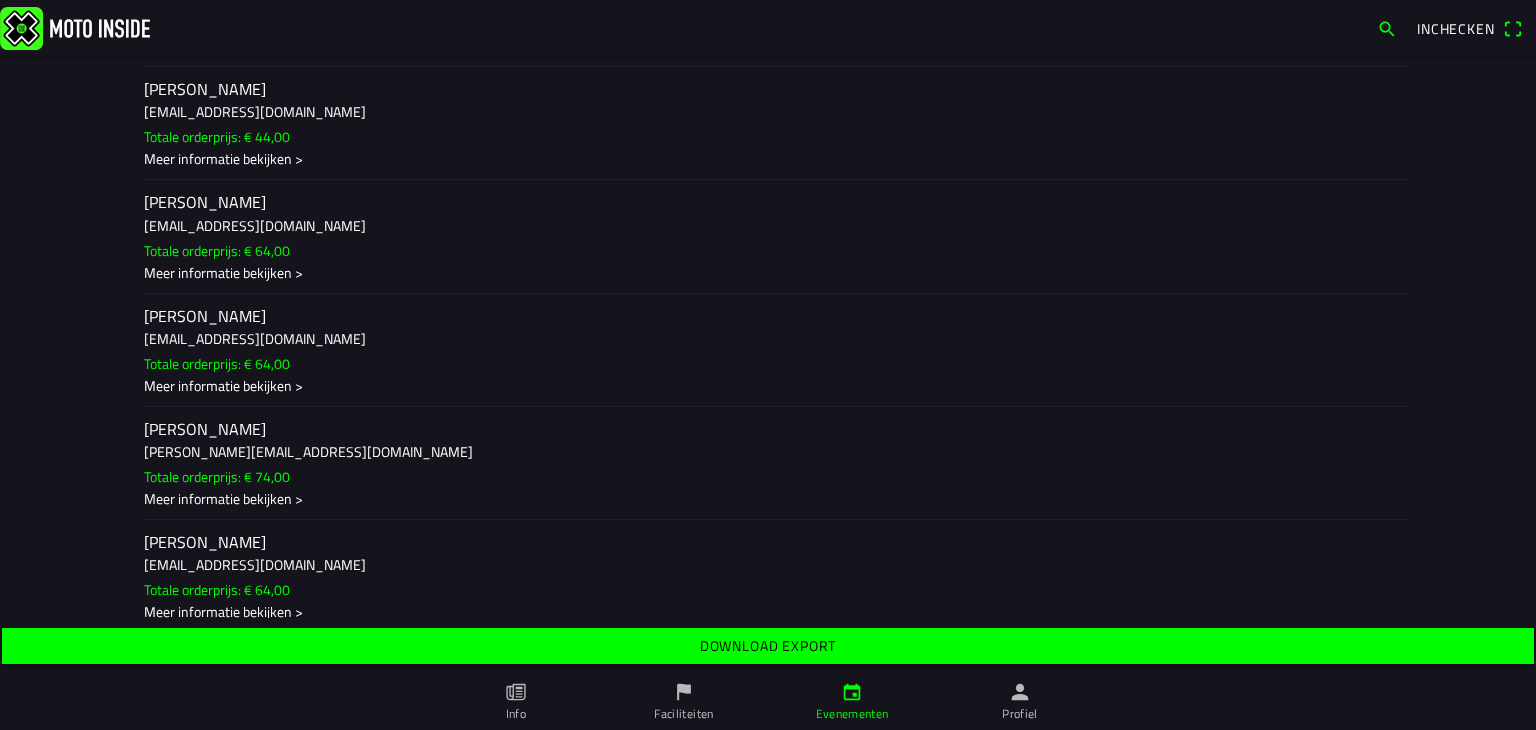 click on "Meer informatie bekijken >" 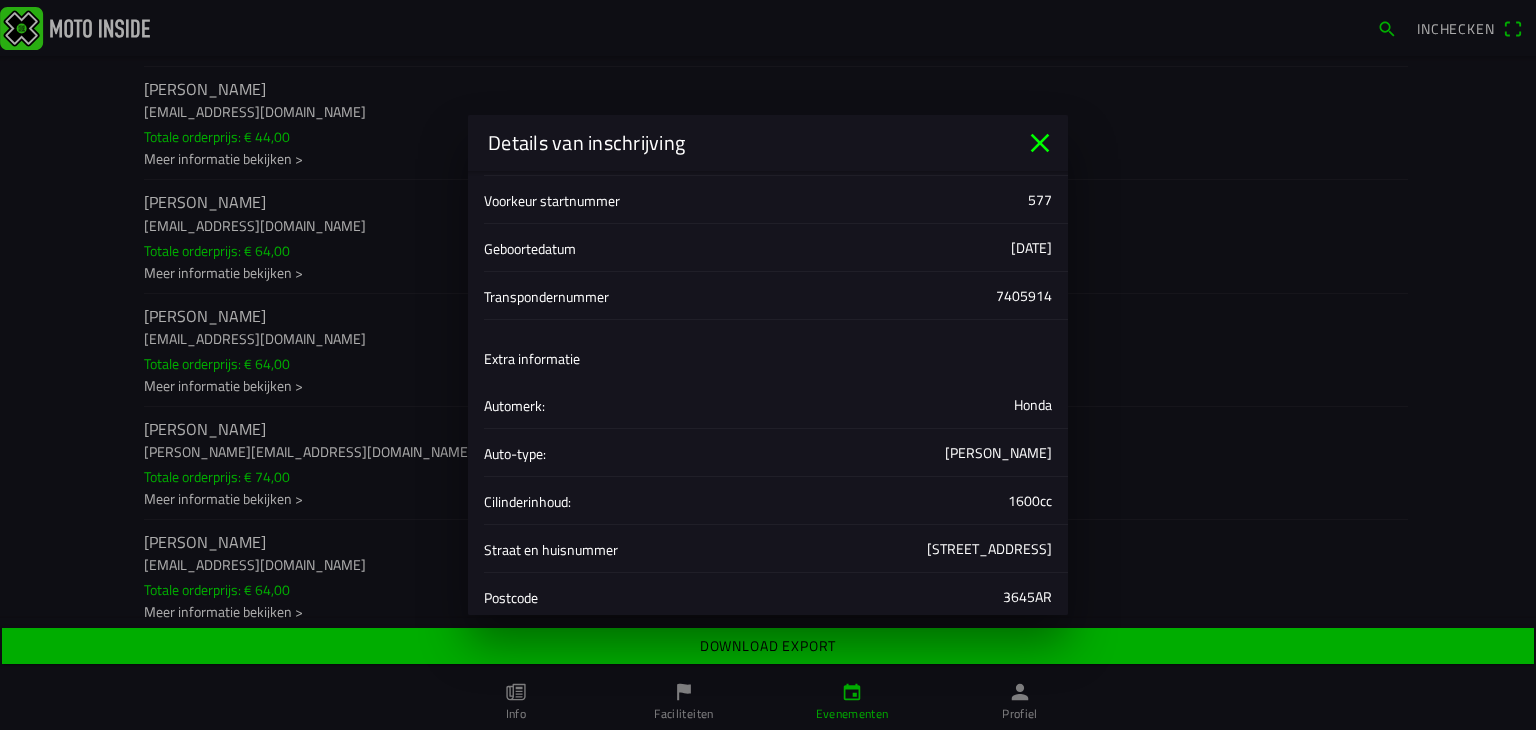 scroll, scrollTop: 191, scrollLeft: 0, axis: vertical 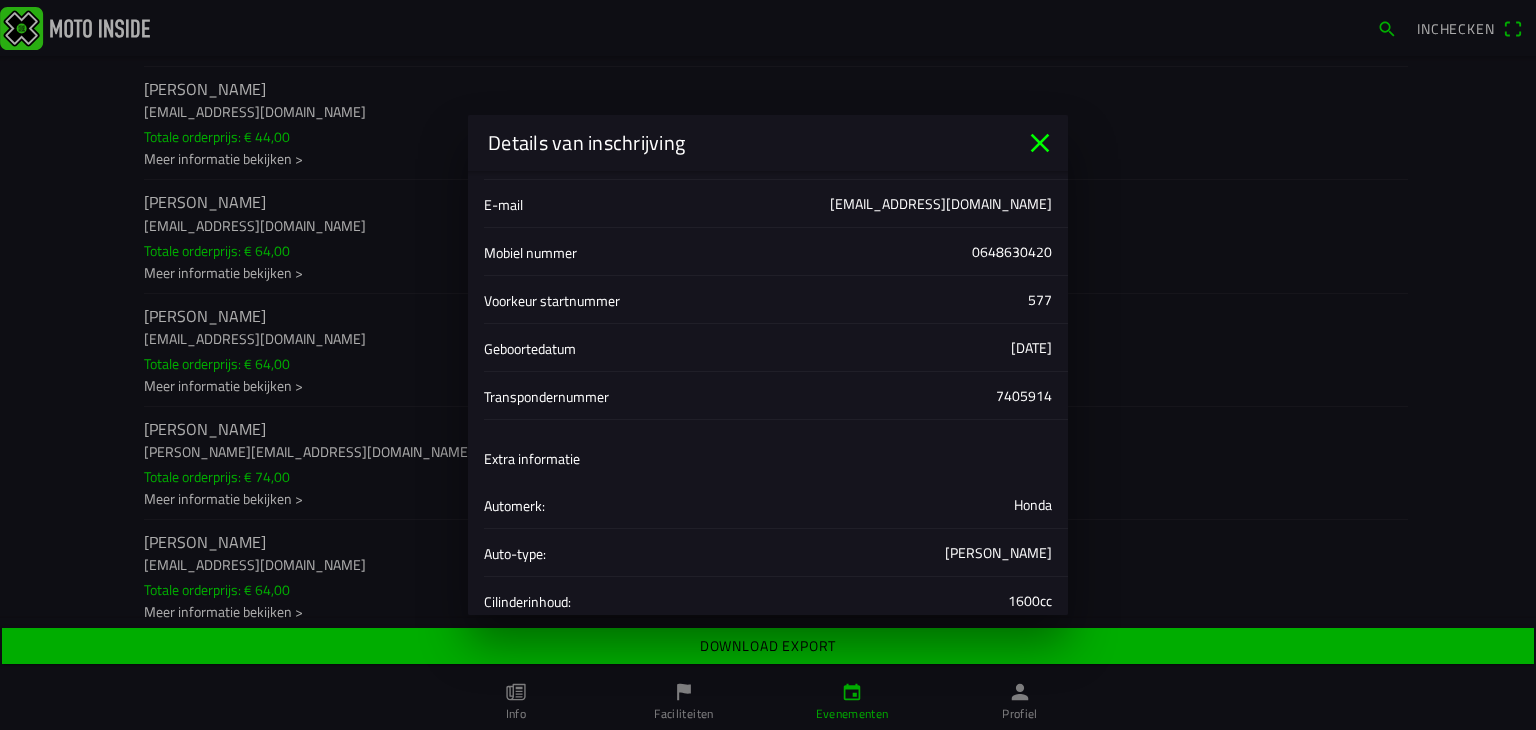 click on "Extra informatie" 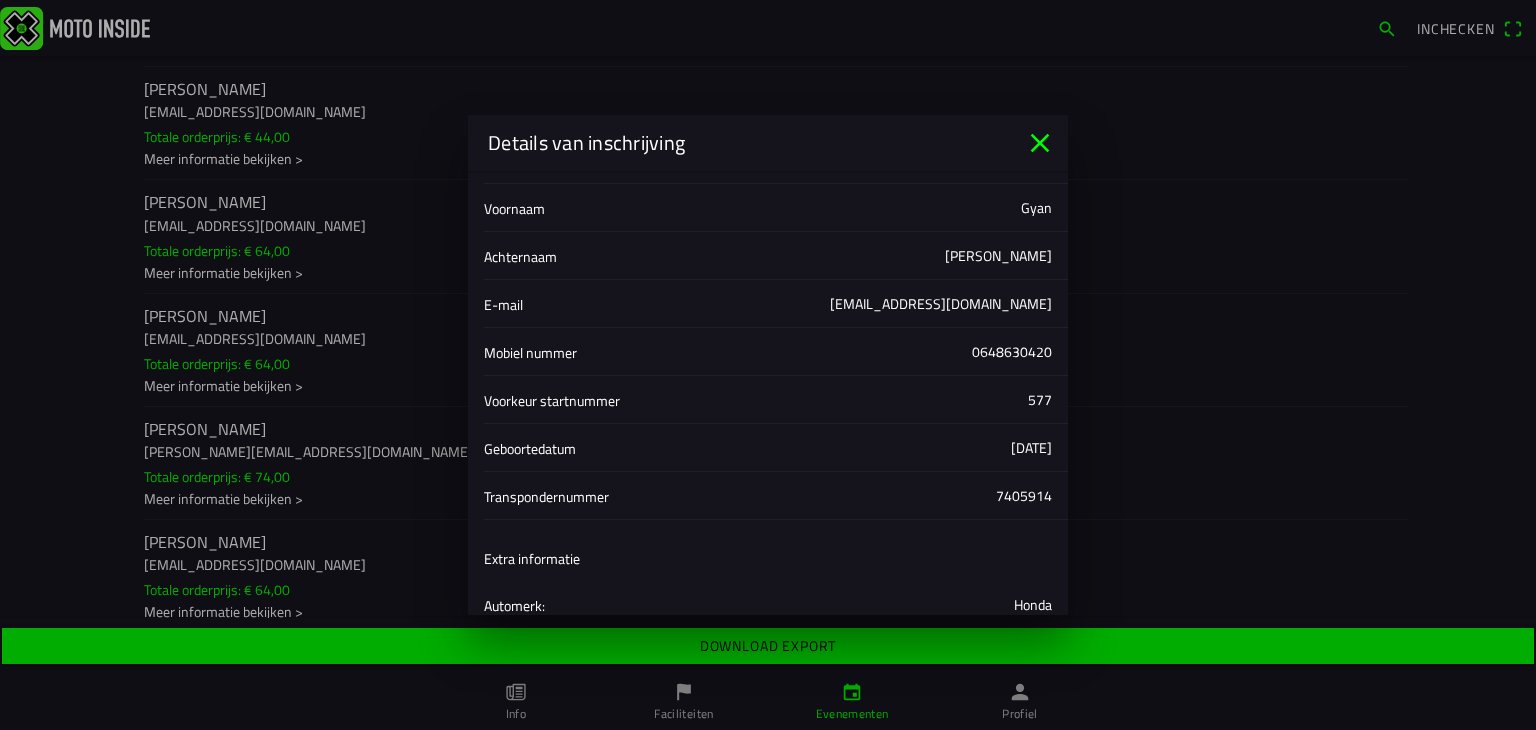 scroll, scrollTop: 0, scrollLeft: 0, axis: both 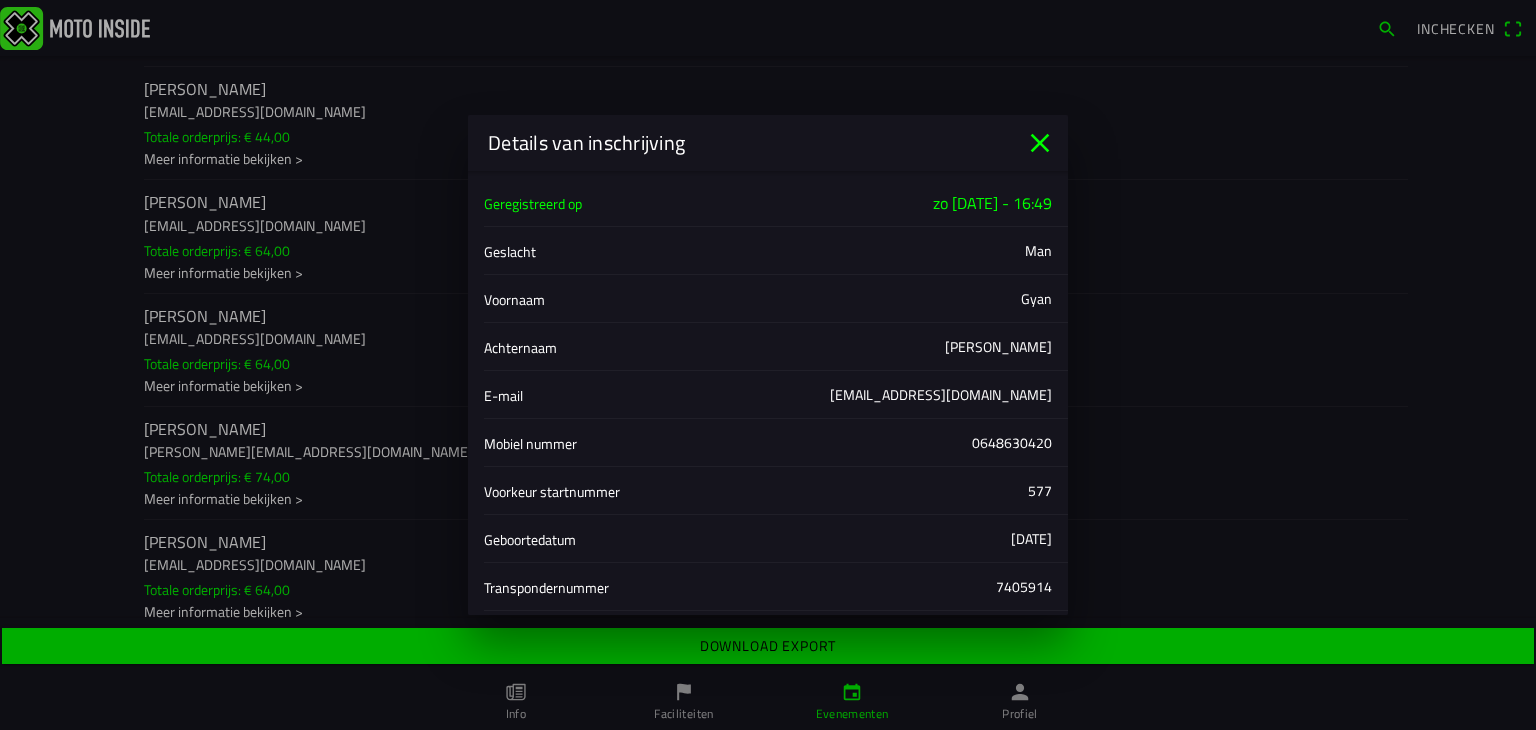 click on "Geregistreerd op" 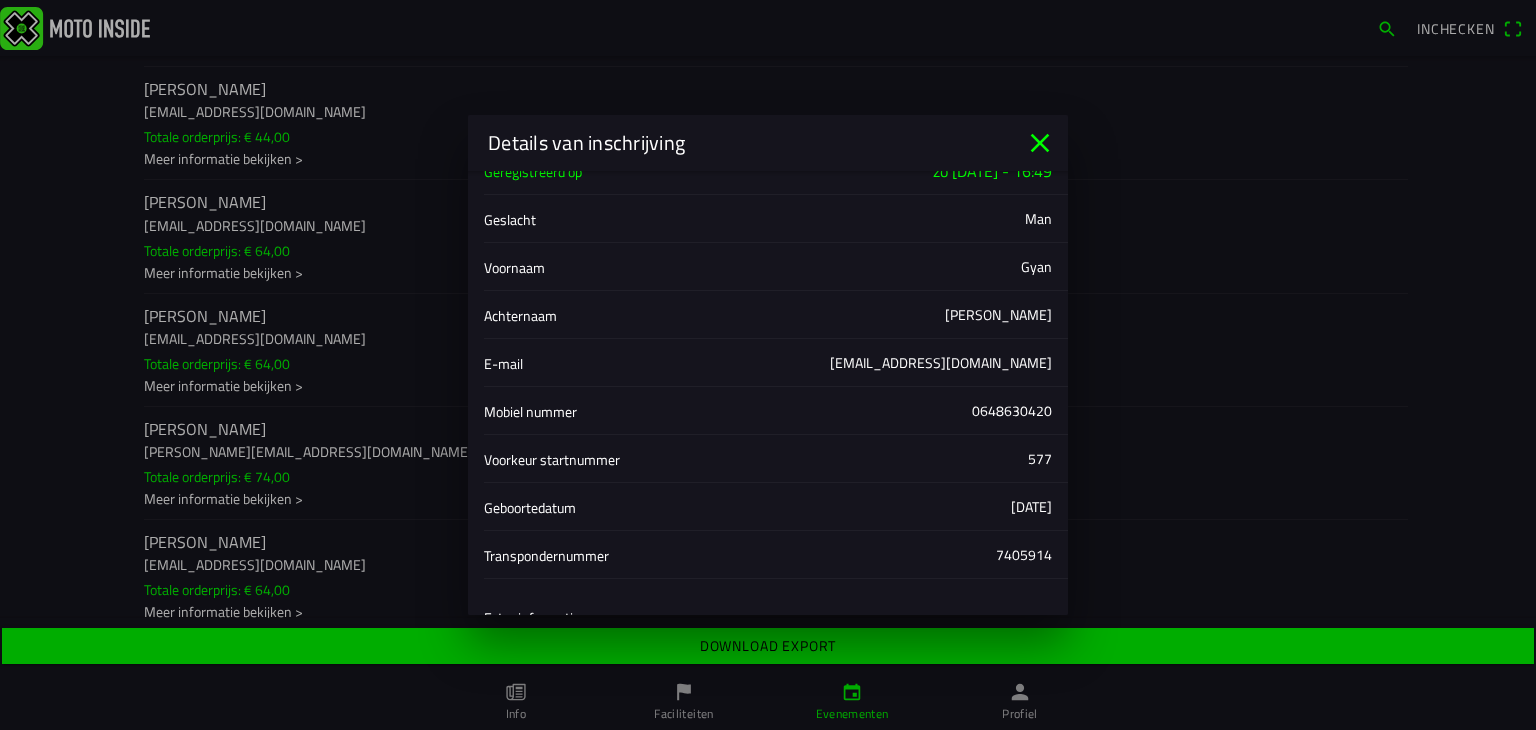 scroll, scrollTop: 0, scrollLeft: 0, axis: both 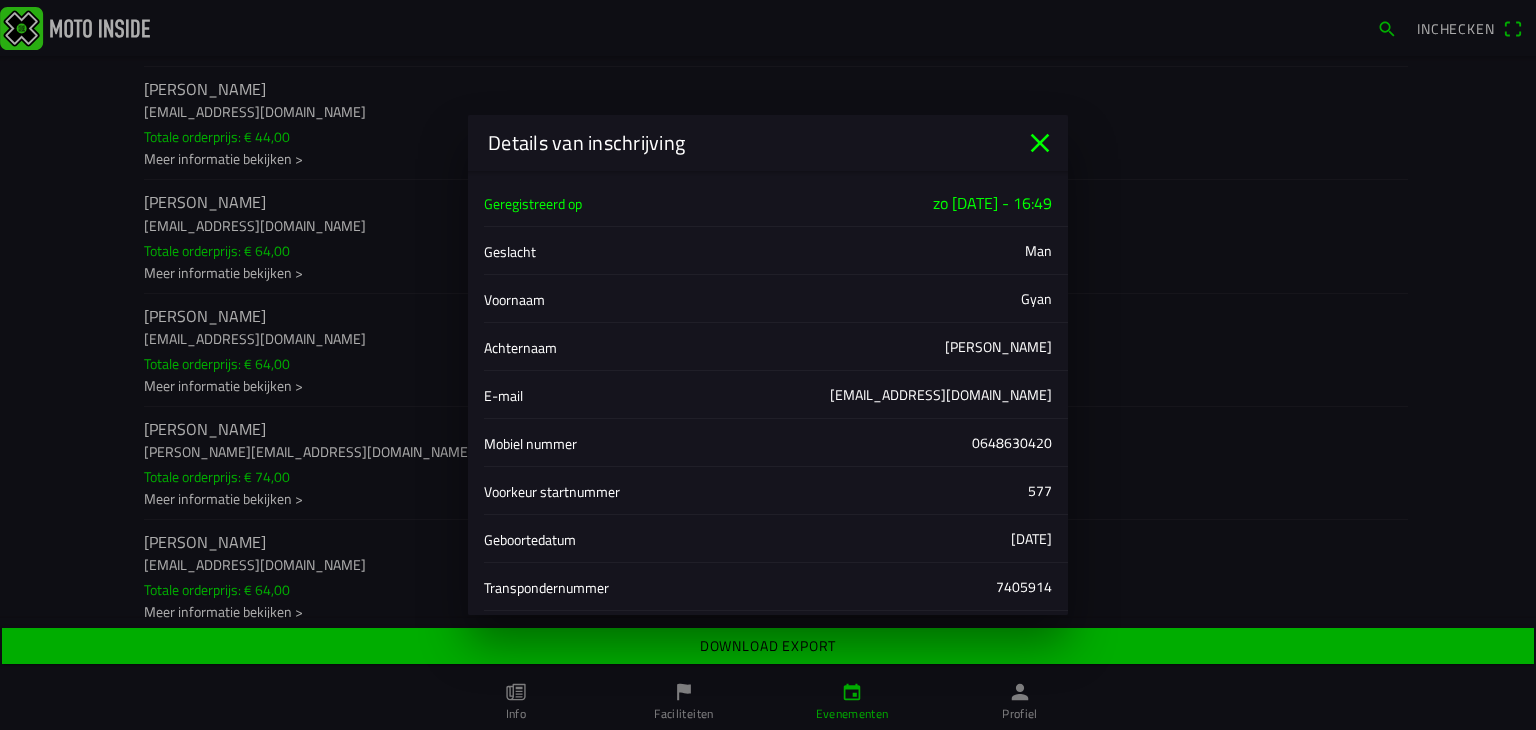 click 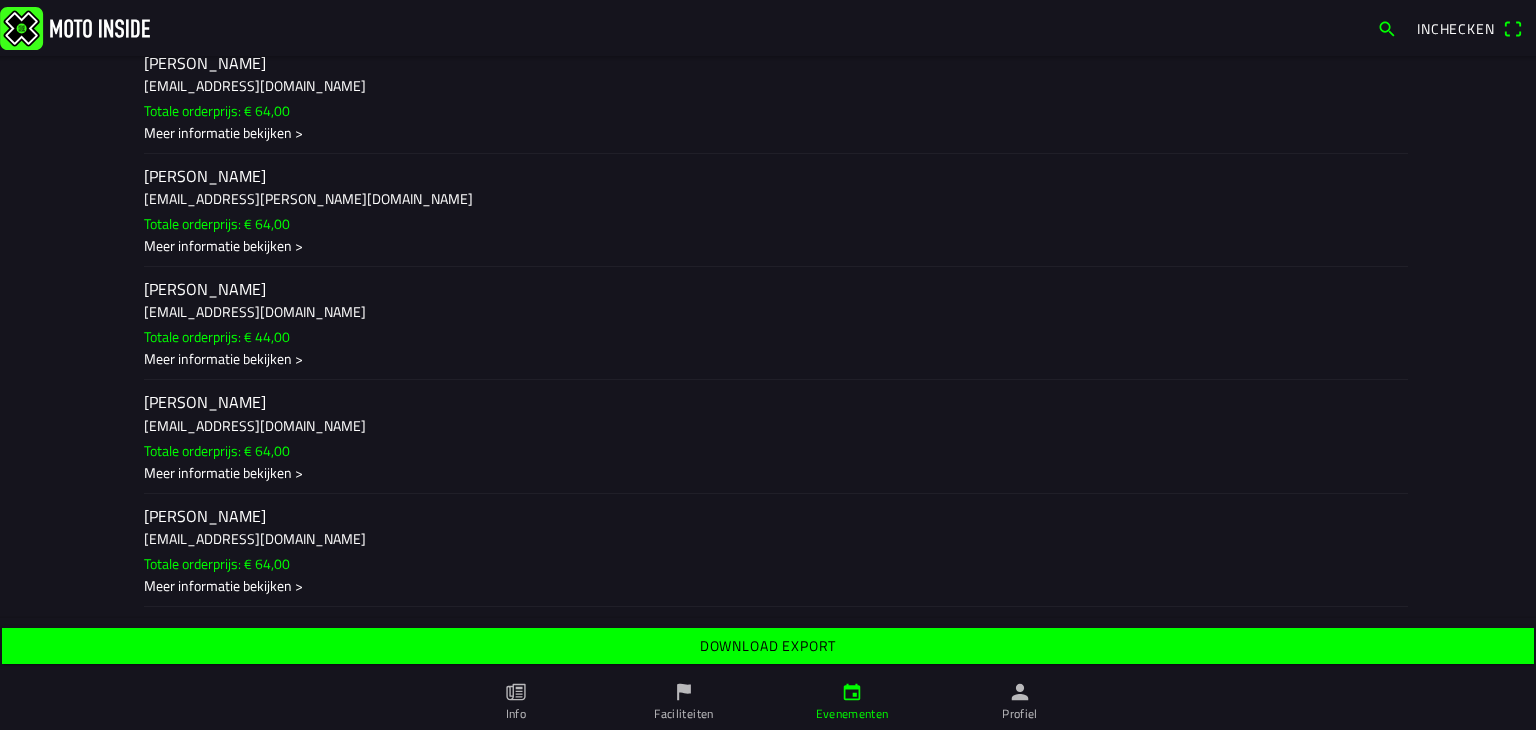 scroll, scrollTop: 6000, scrollLeft: 0, axis: vertical 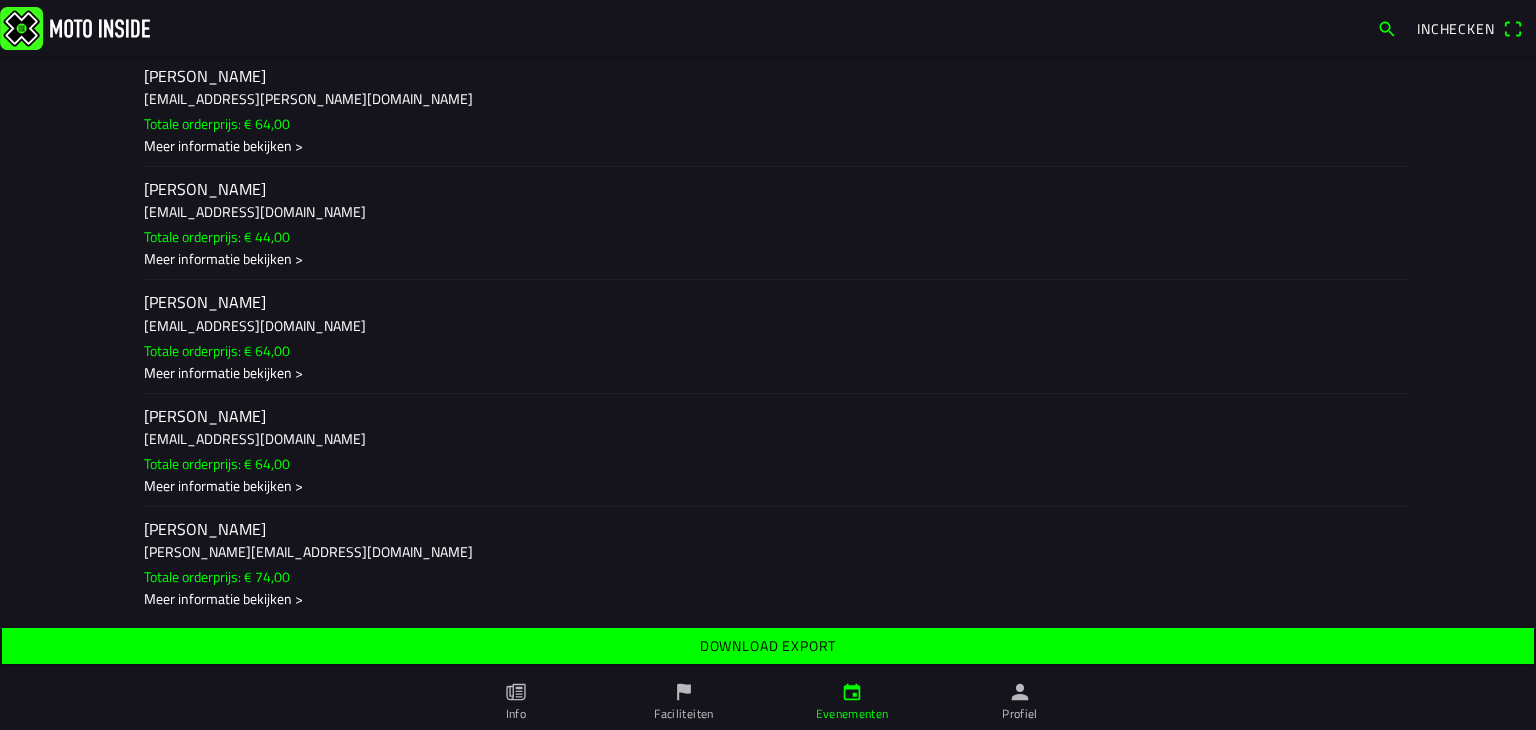click on "Totale orderprijs: € 44,00" 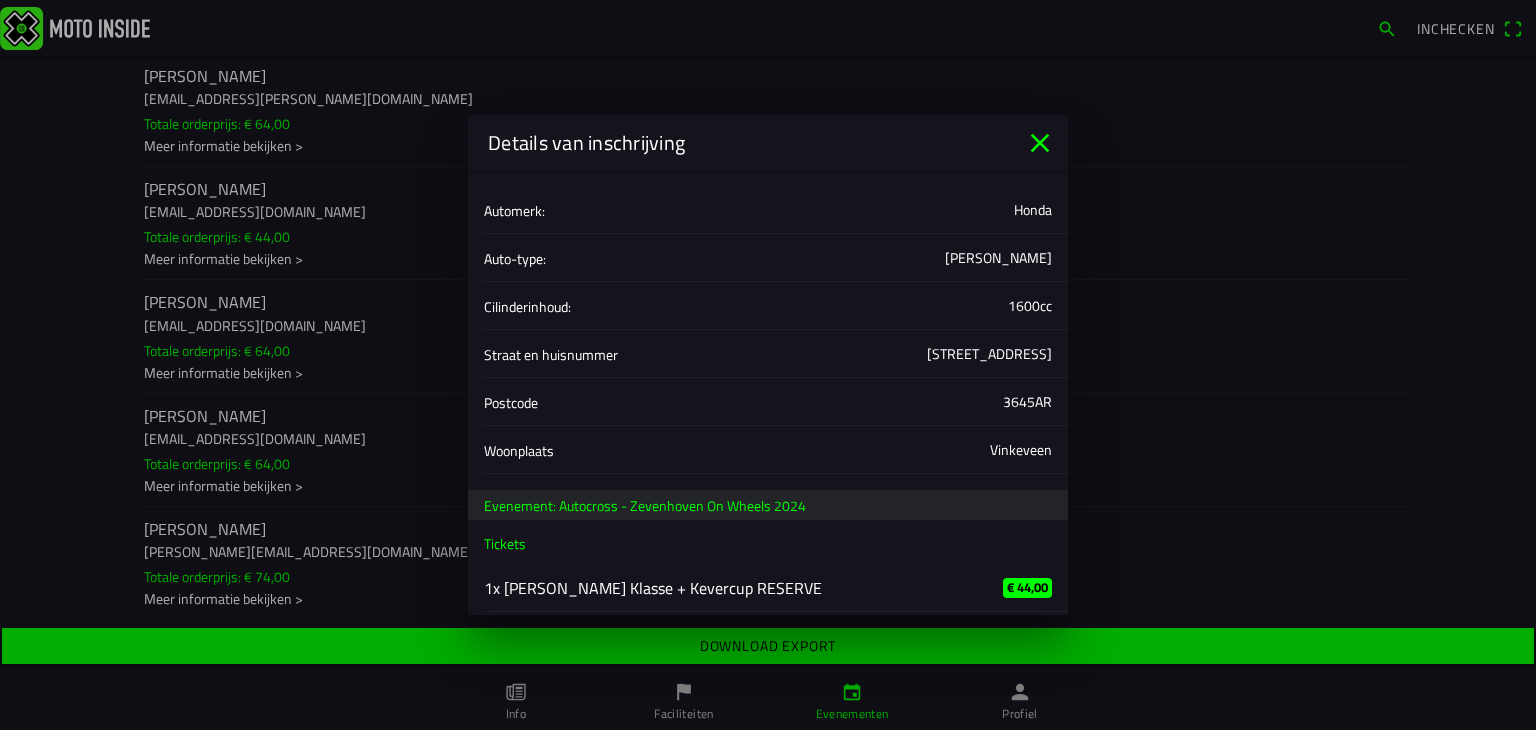 scroll, scrollTop: 491, scrollLeft: 0, axis: vertical 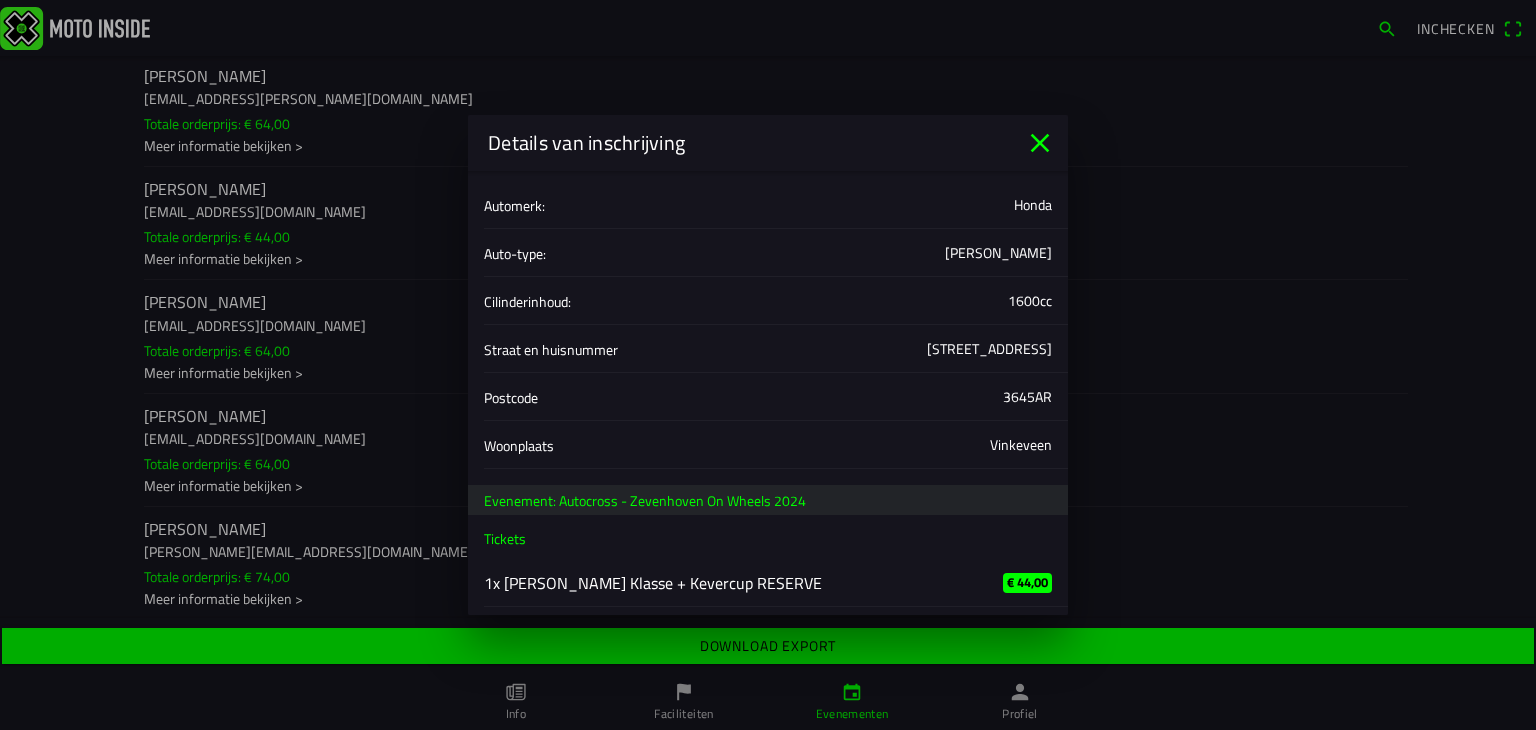 click on "€ 44,00" 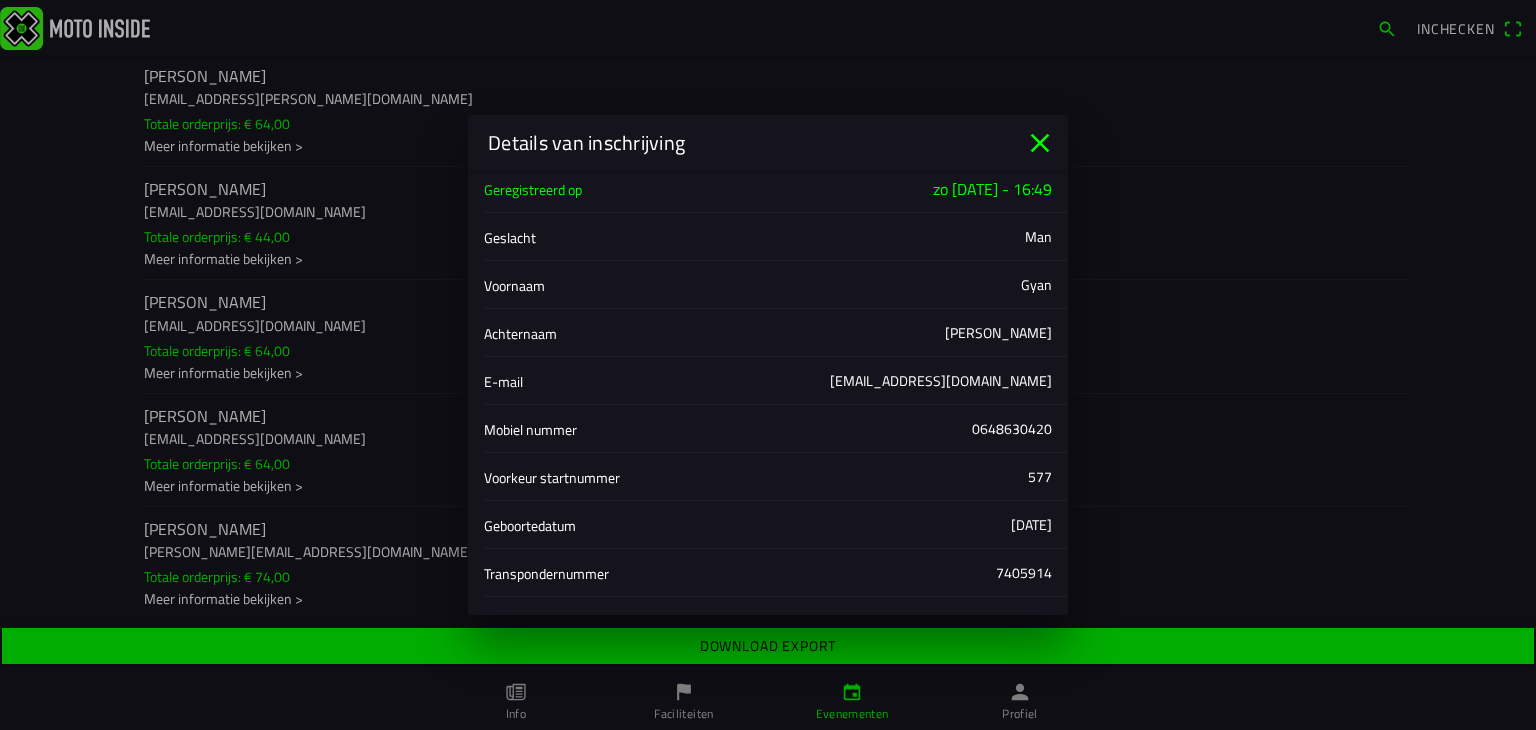 scroll, scrollTop: 0, scrollLeft: 0, axis: both 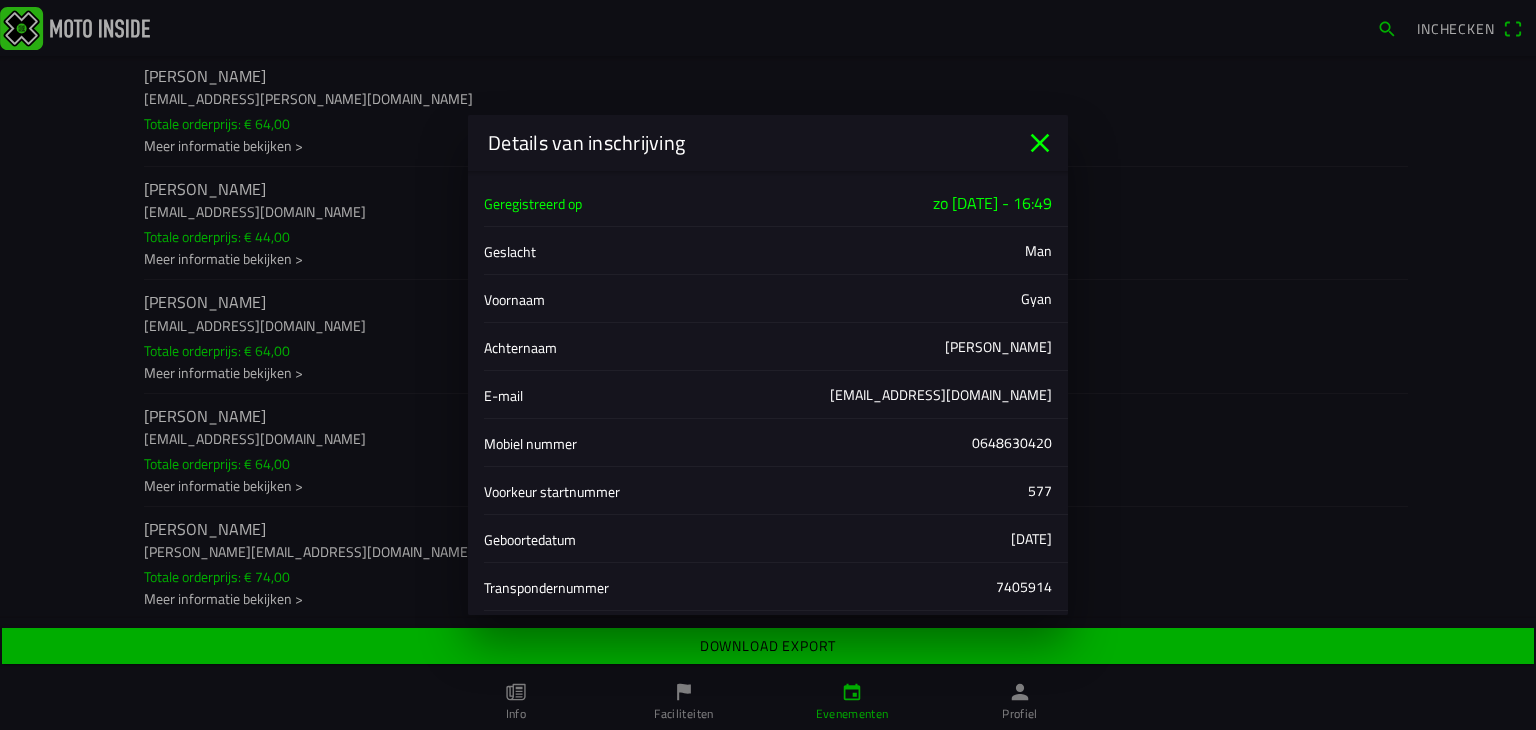 click 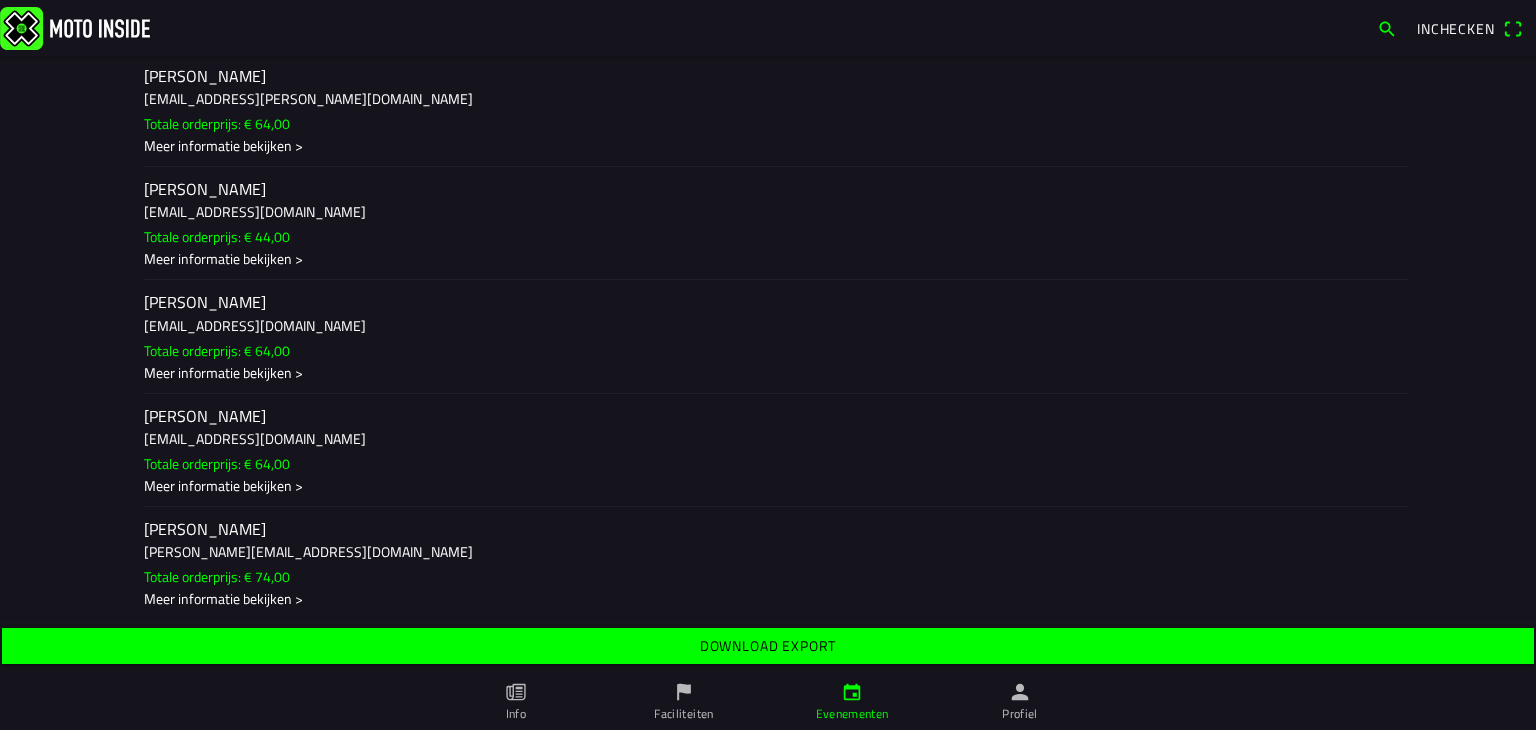 click on "[PERSON_NAME]" 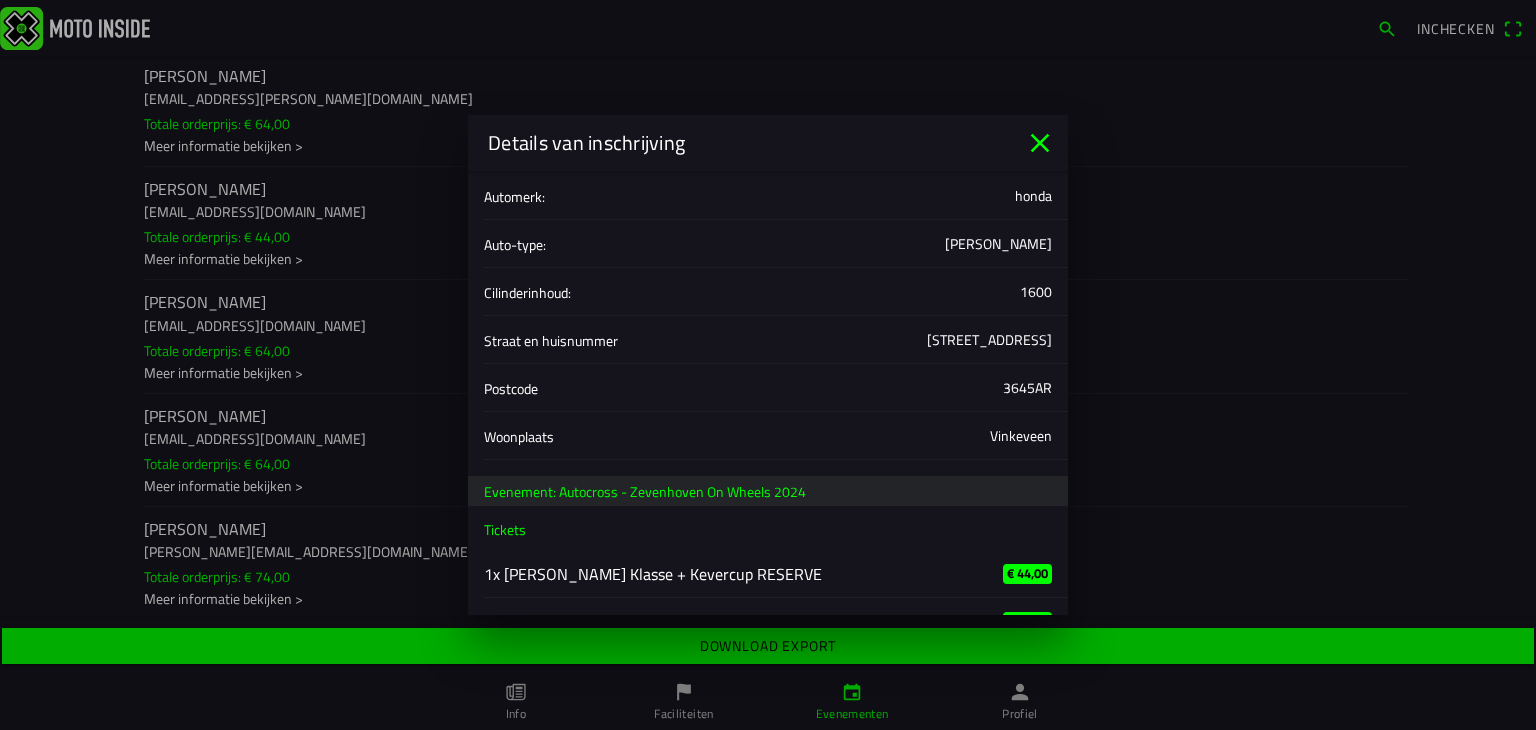 scroll, scrollTop: 539, scrollLeft: 0, axis: vertical 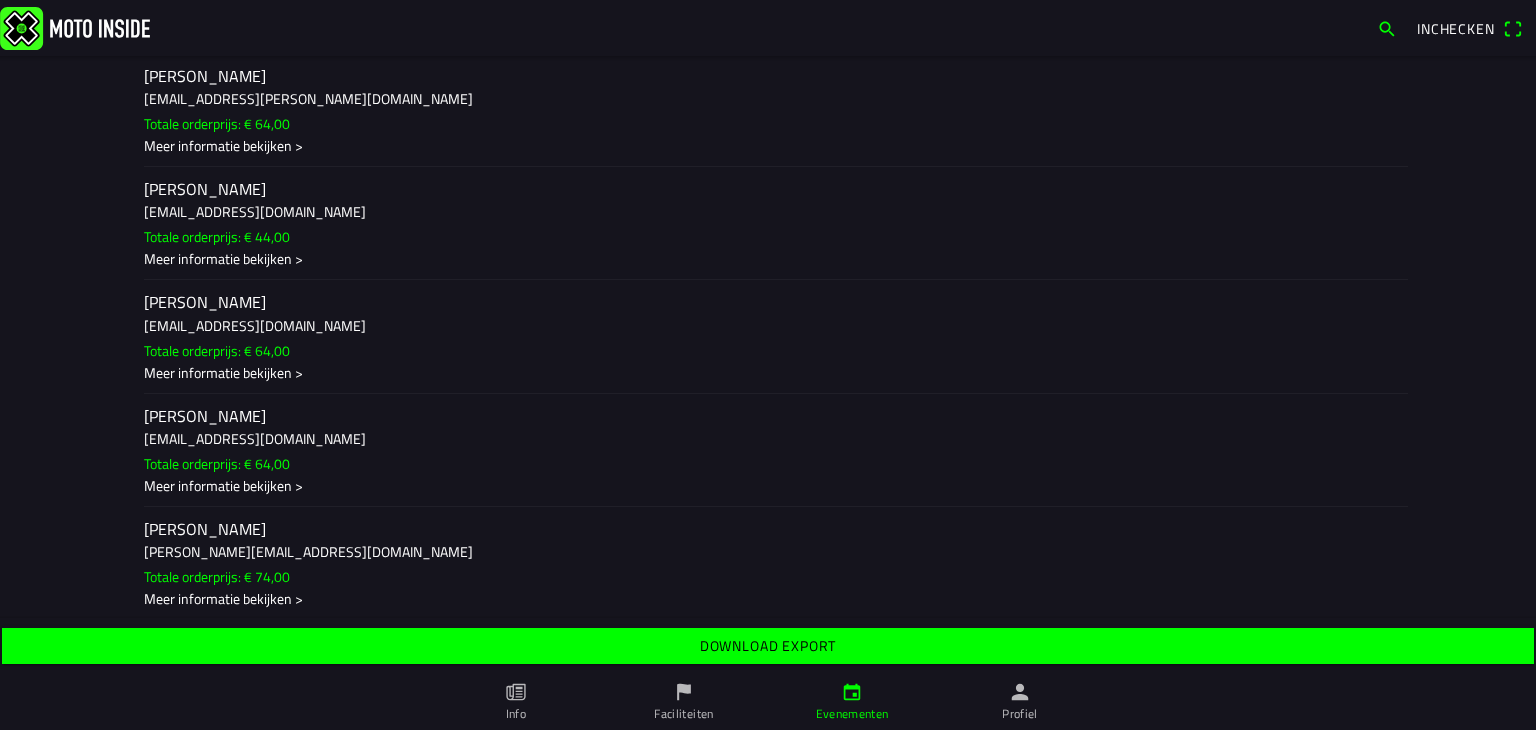 click at bounding box center [768, 365] 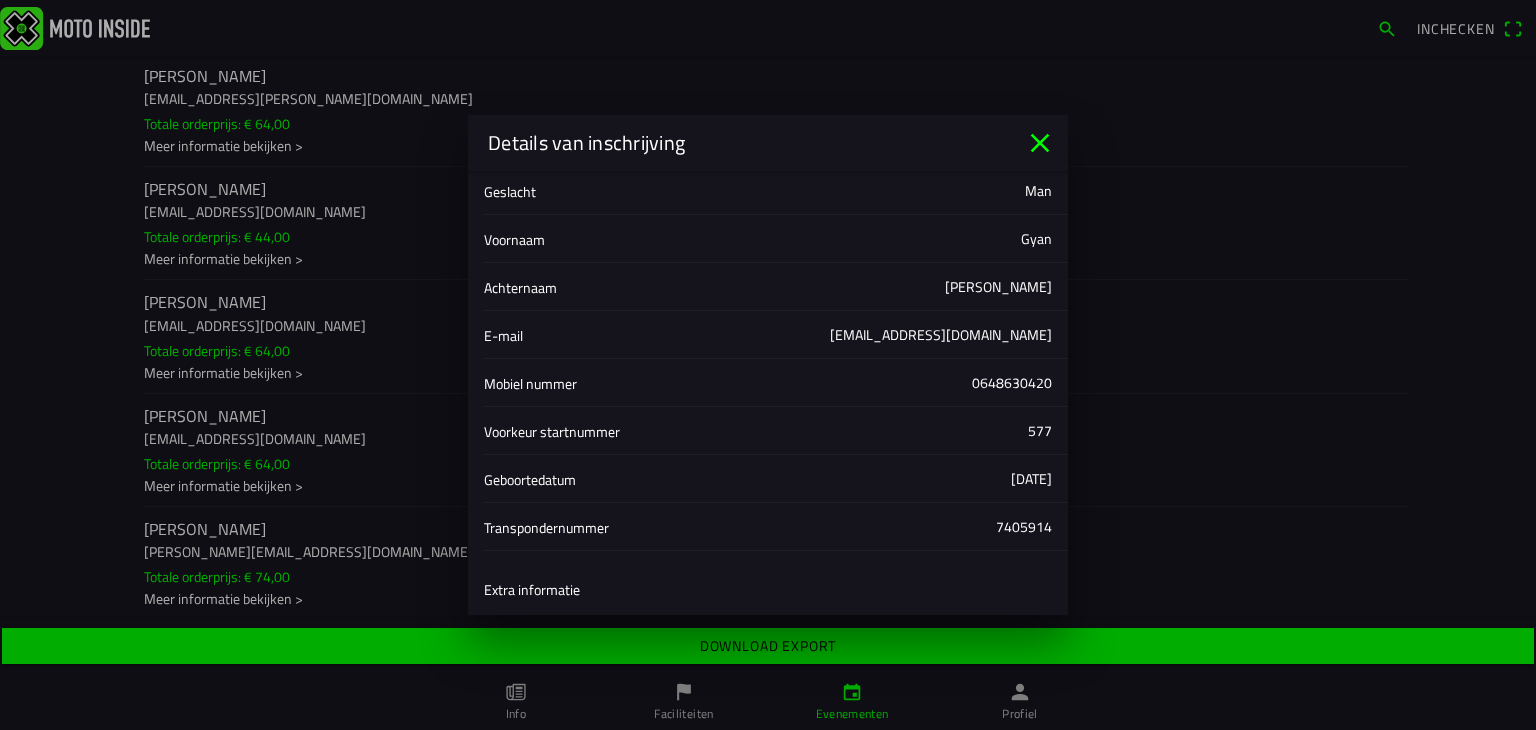 scroll, scrollTop: 0, scrollLeft: 0, axis: both 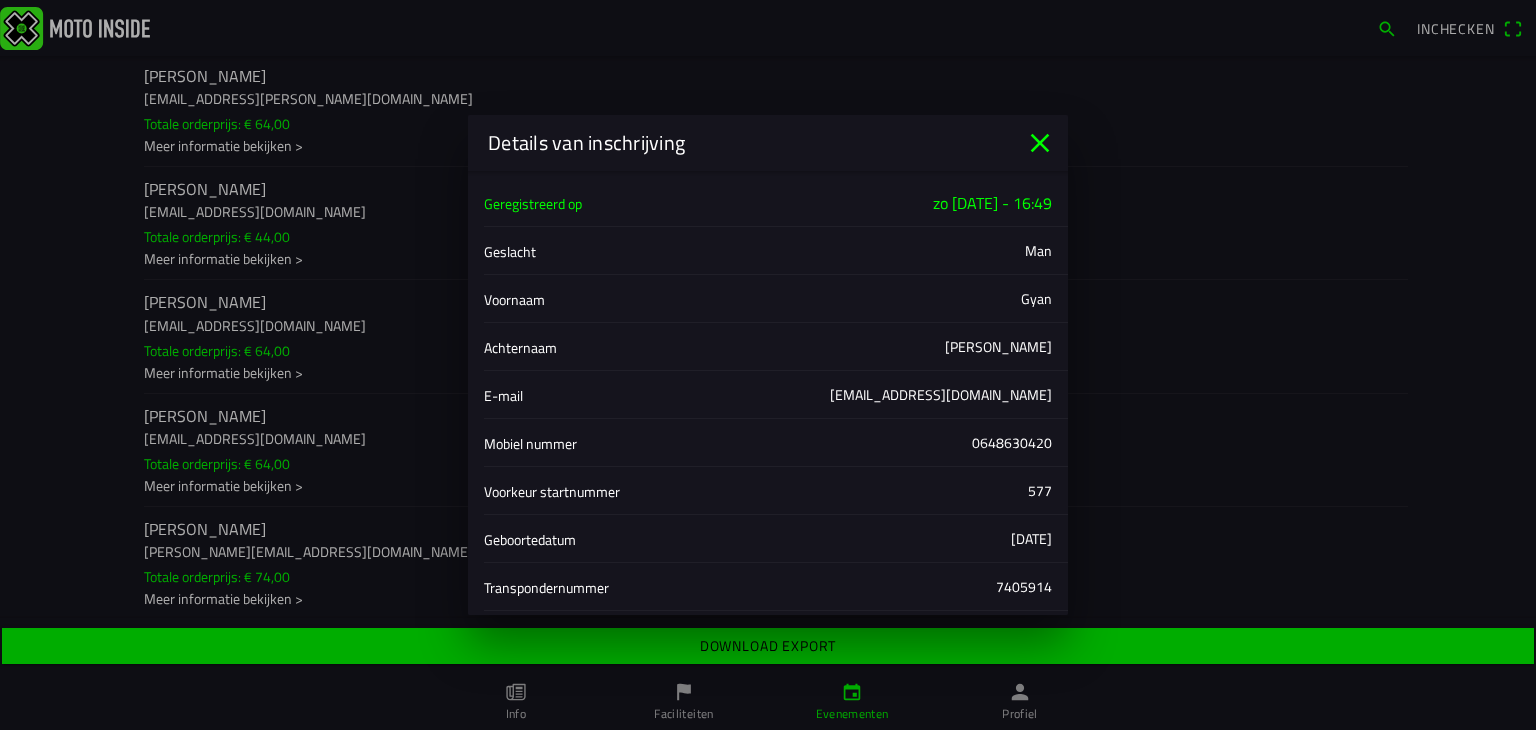 click 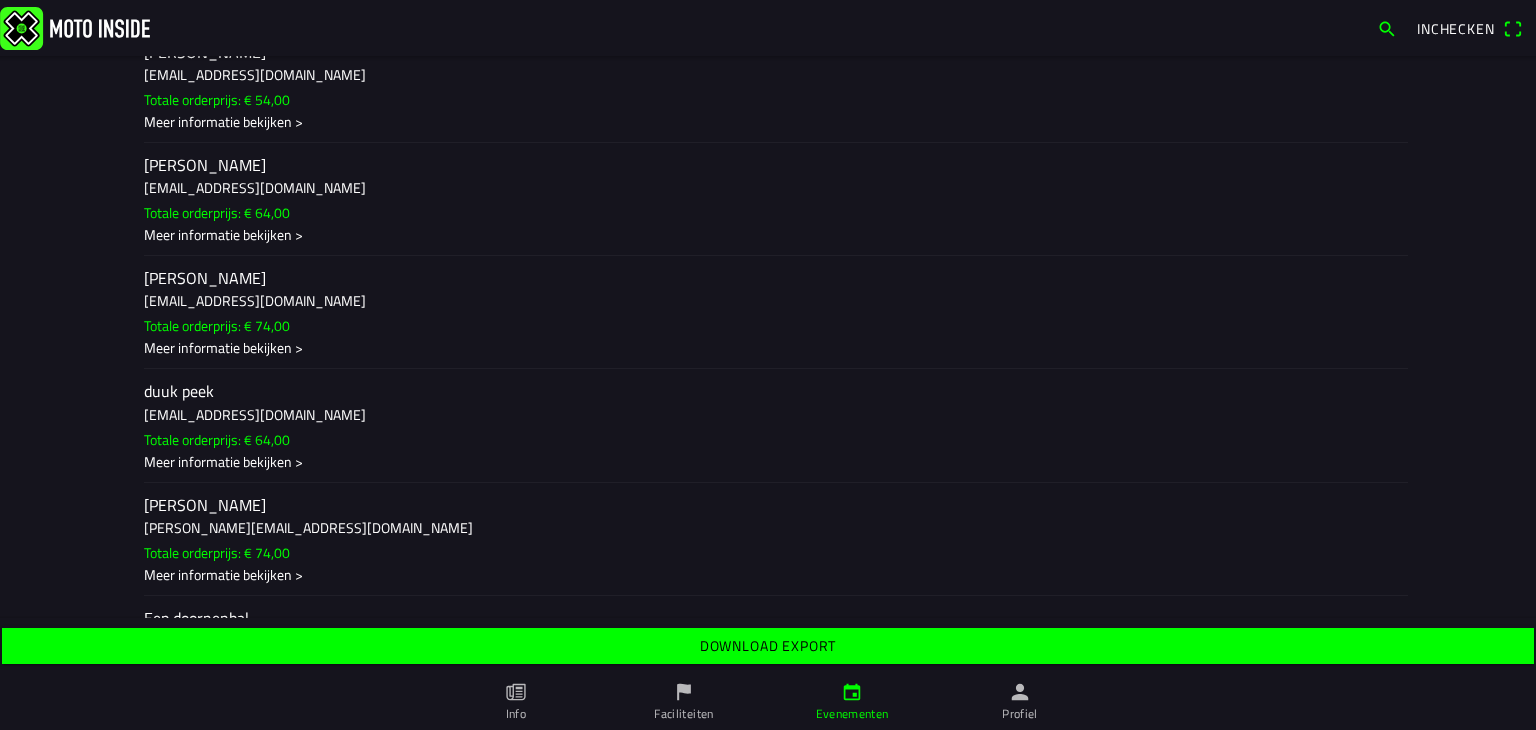 scroll, scrollTop: 3600, scrollLeft: 0, axis: vertical 